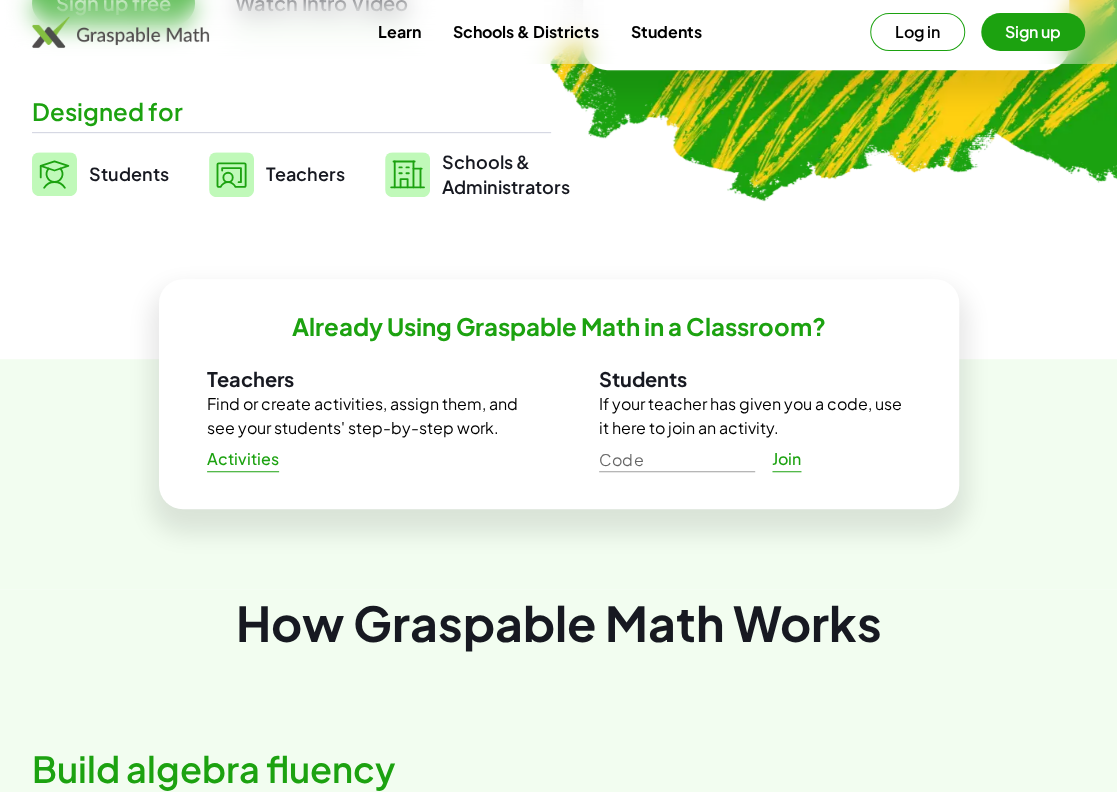 scroll, scrollTop: 0, scrollLeft: 0, axis: both 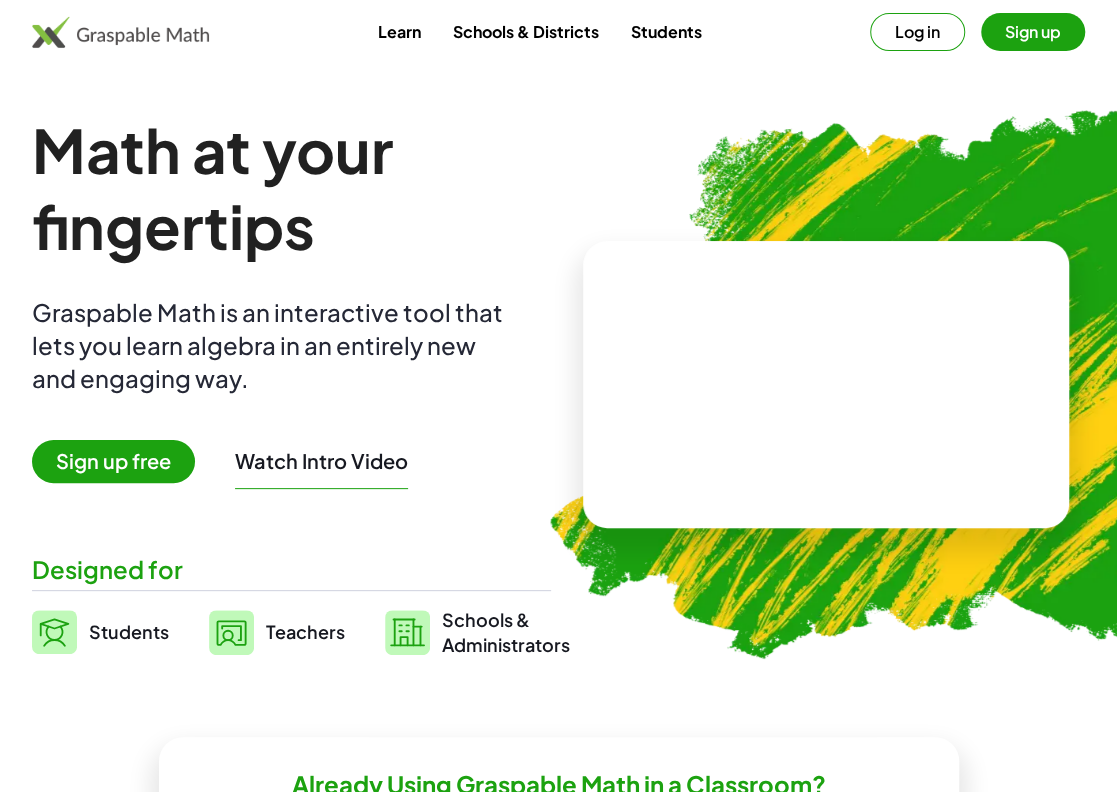 click at bounding box center (826, 385) 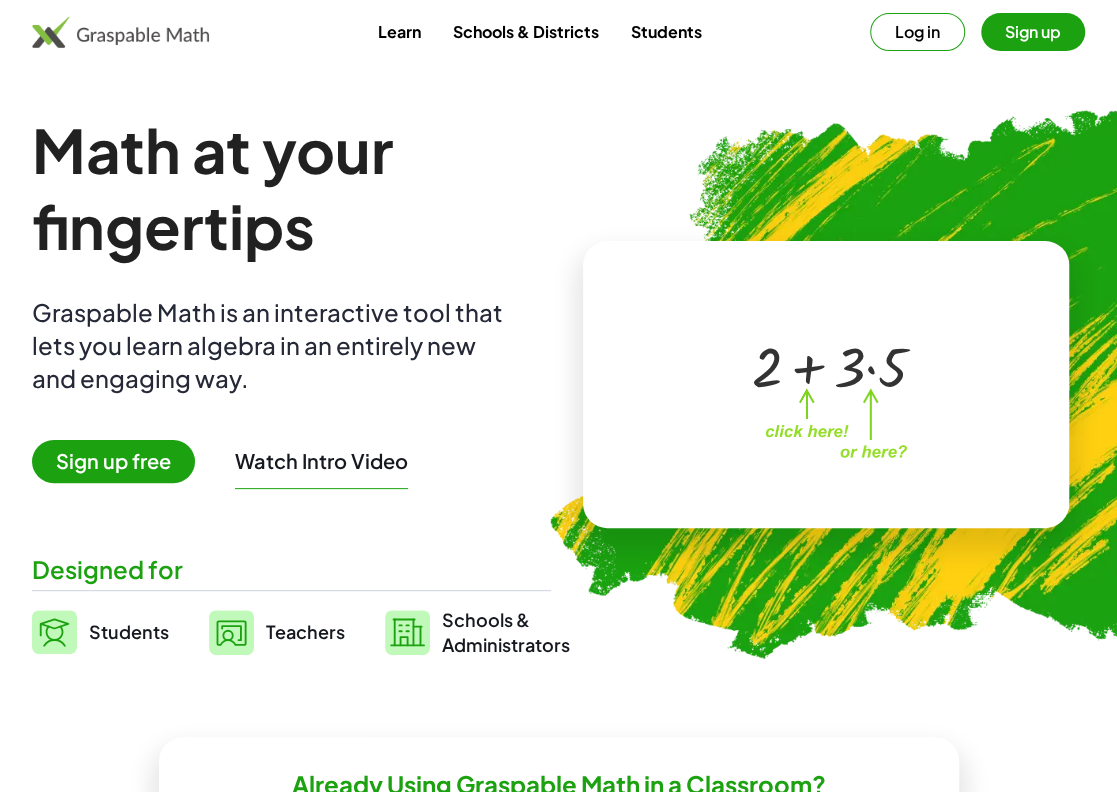 click at bounding box center [822, 365] 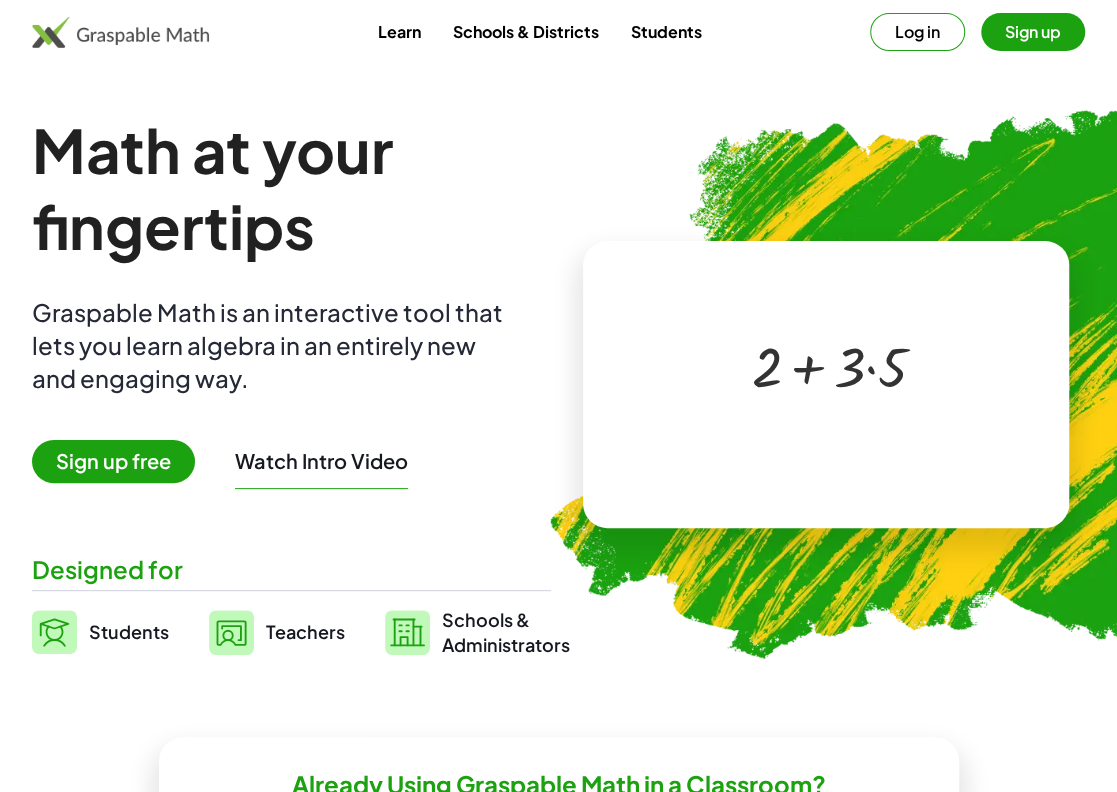 click at bounding box center [830, 365] 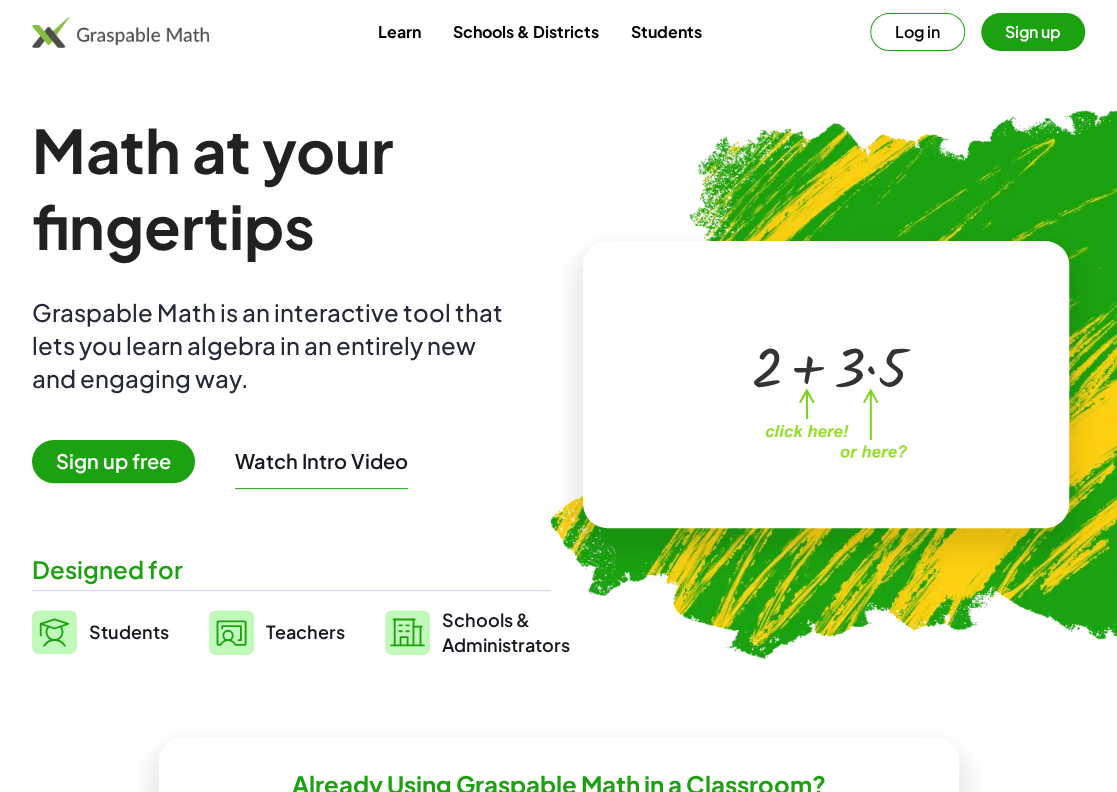 click at bounding box center [830, 365] 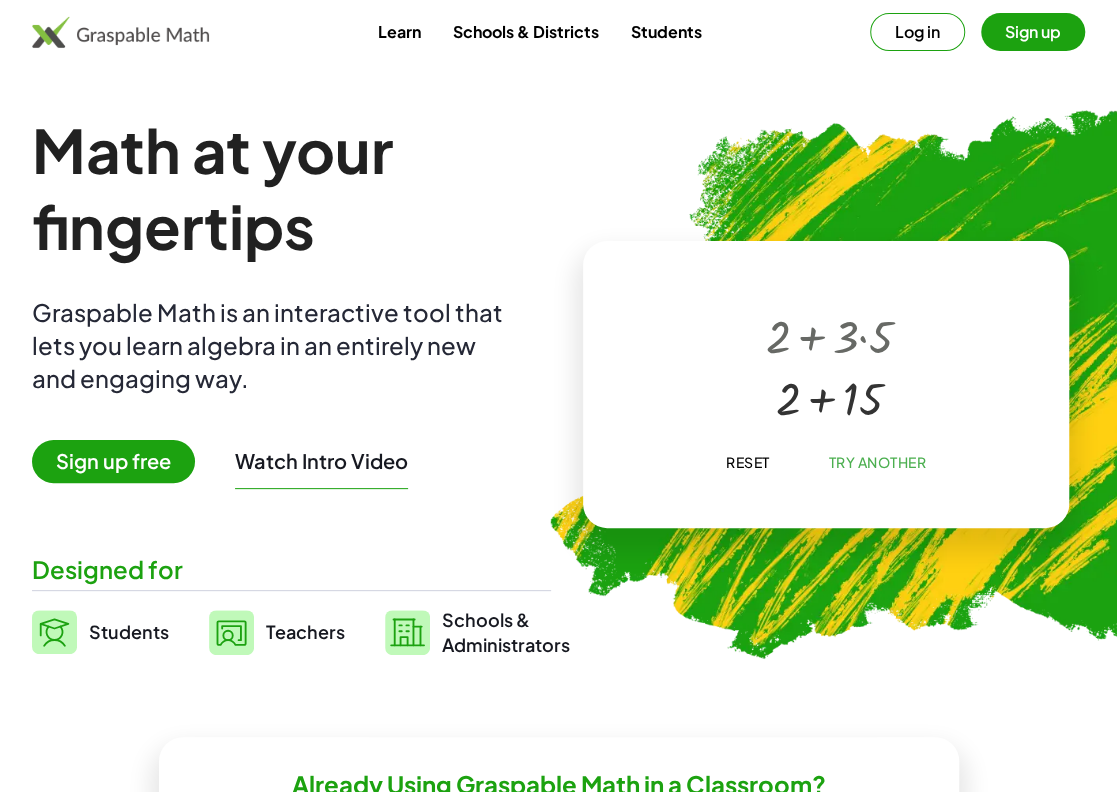 click on "Sign up free" at bounding box center [113, 461] 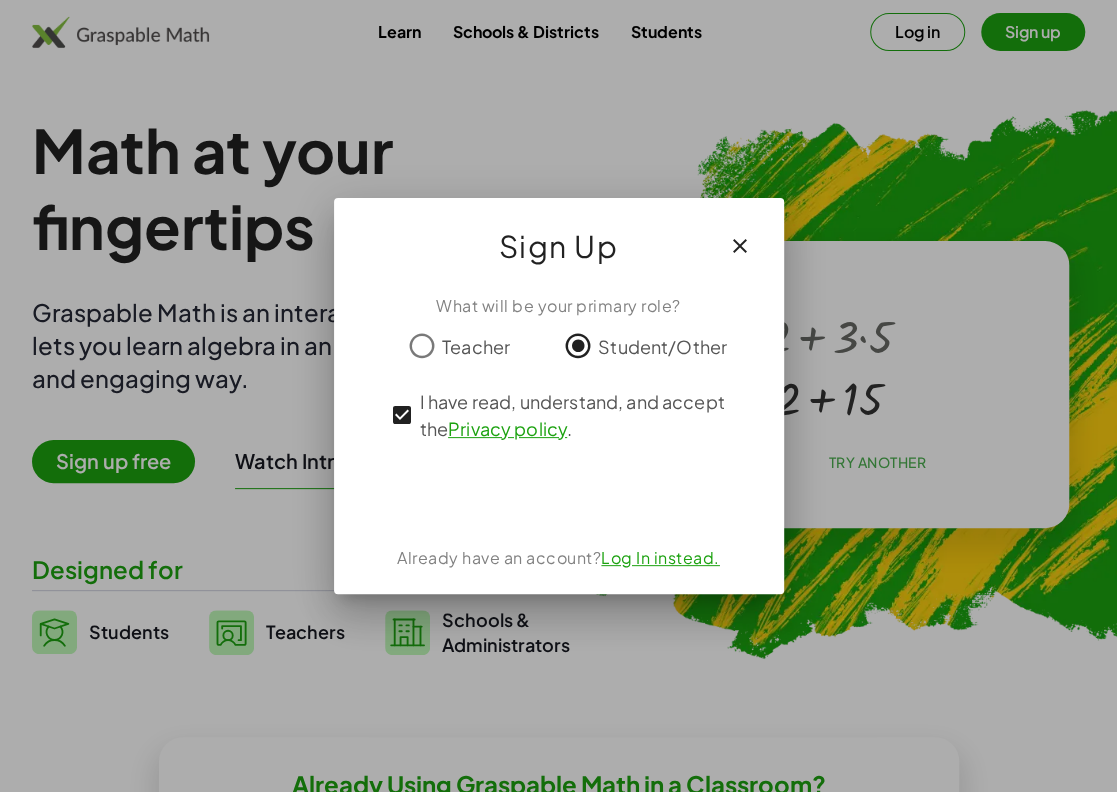 click at bounding box center [558, 494] 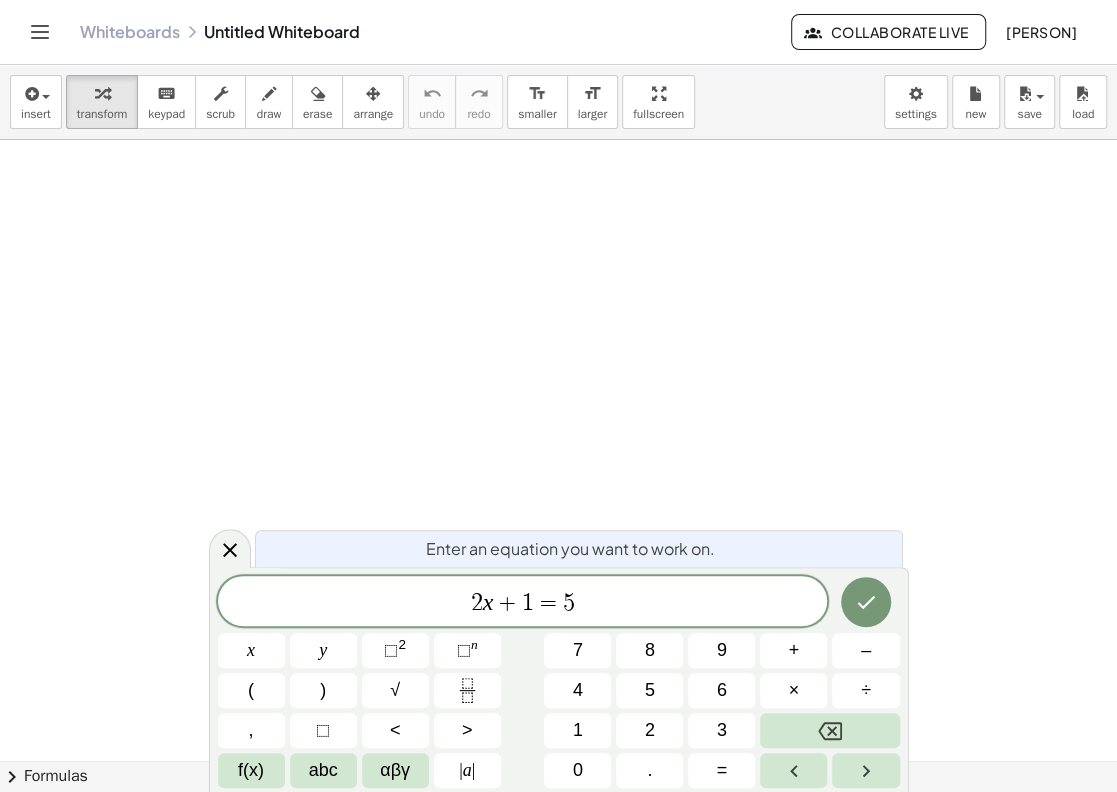 scroll, scrollTop: 118, scrollLeft: 11, axis: both 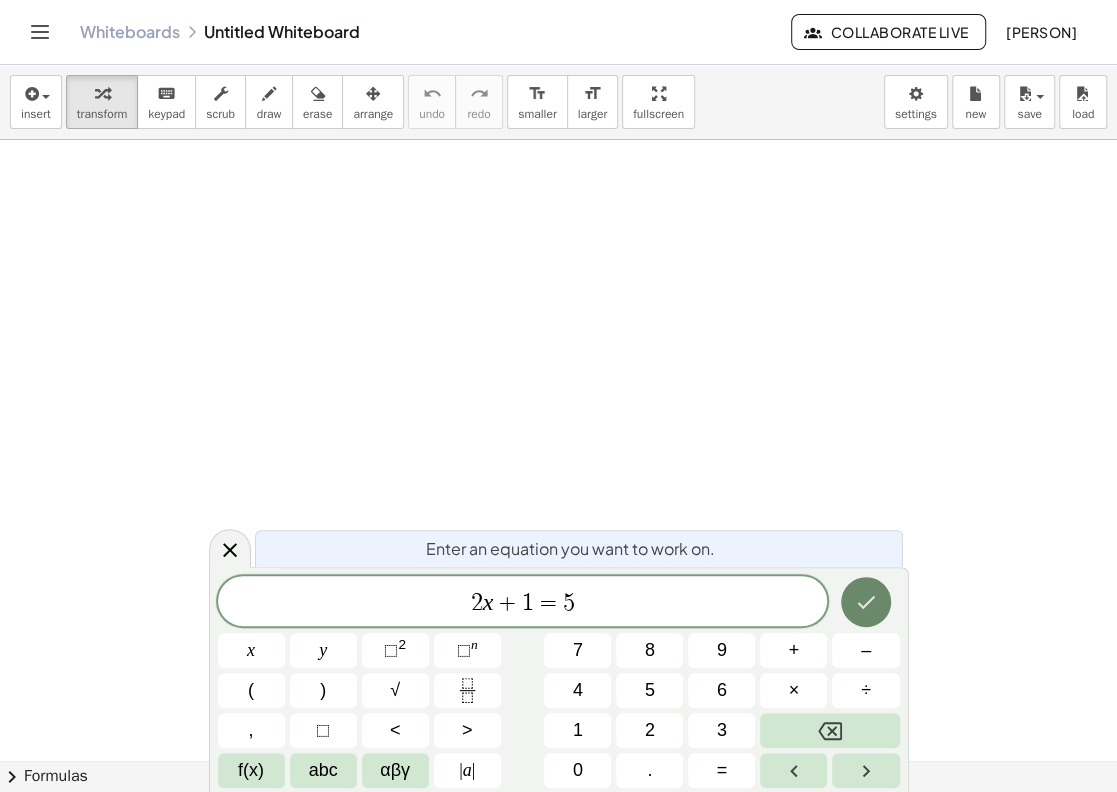 click 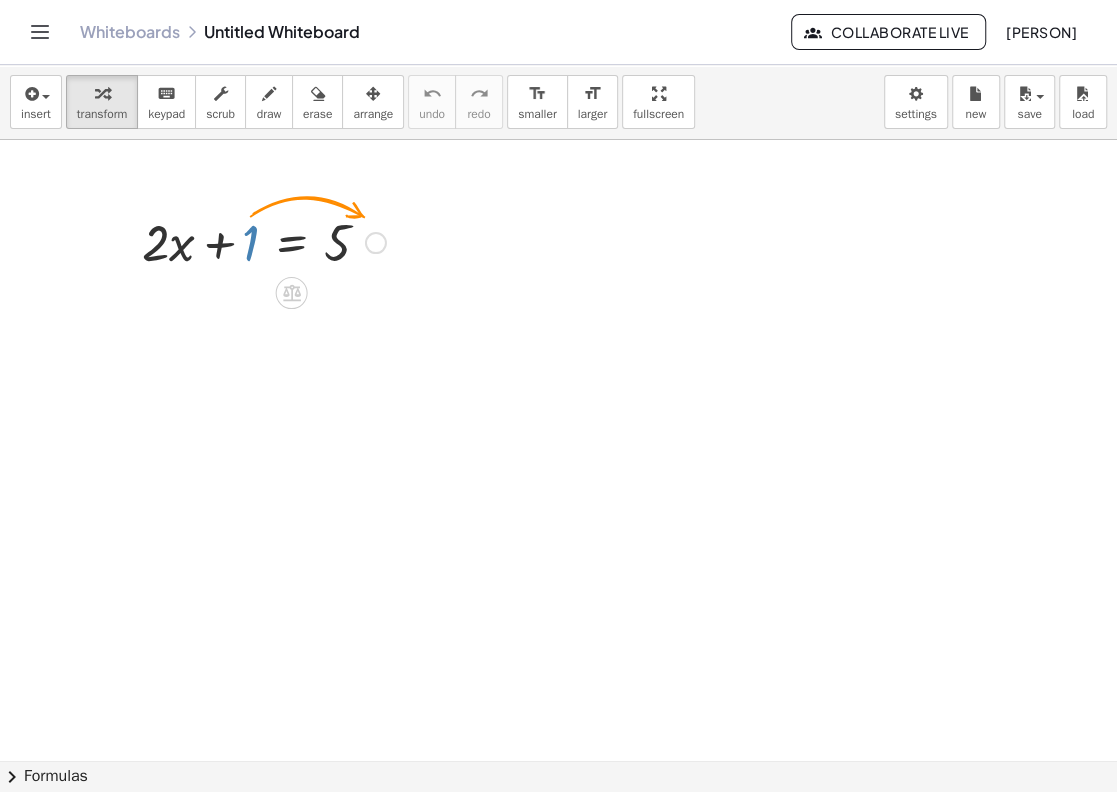 click at bounding box center (264, 241) 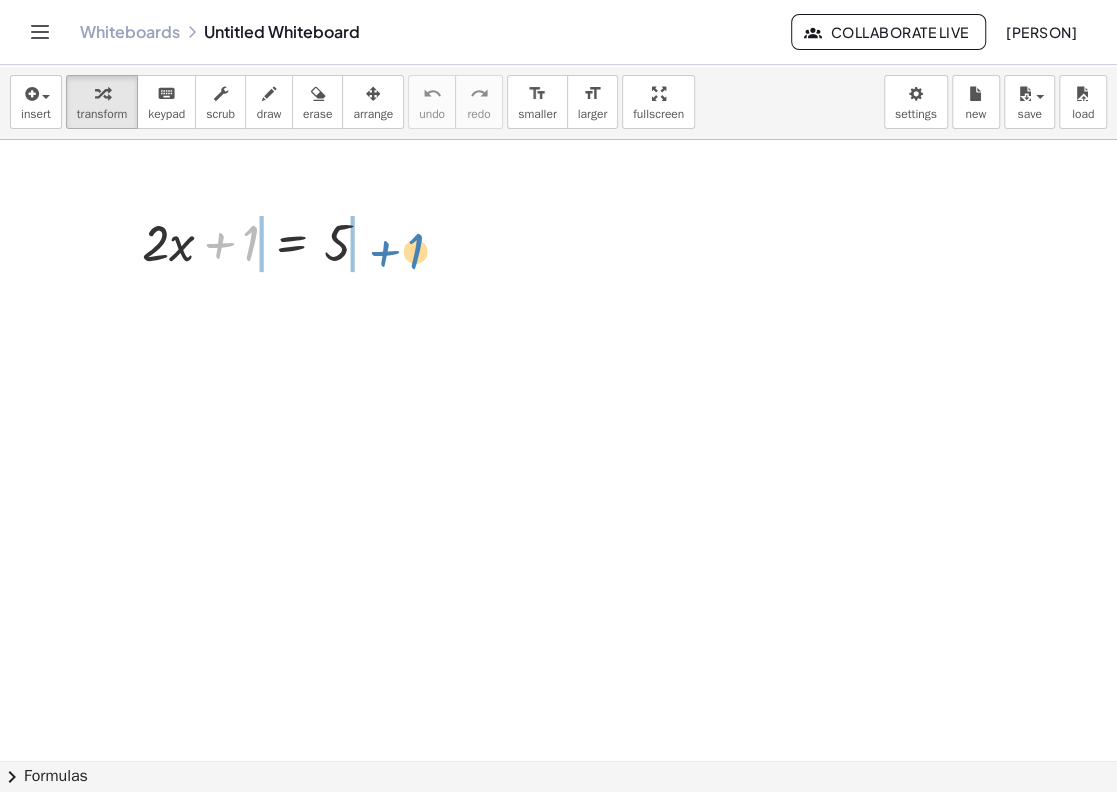 drag, startPoint x: 248, startPoint y: 237, endPoint x: 413, endPoint y: 245, distance: 165.19383 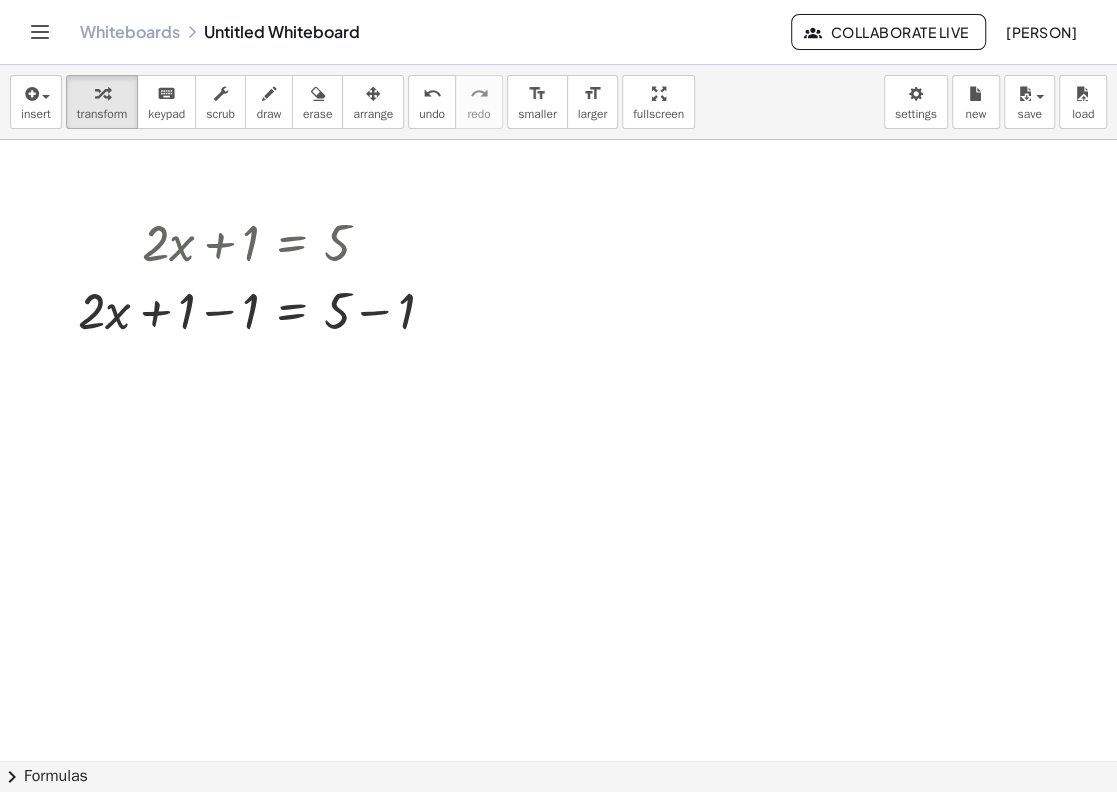 click at bounding box center (558, 569) 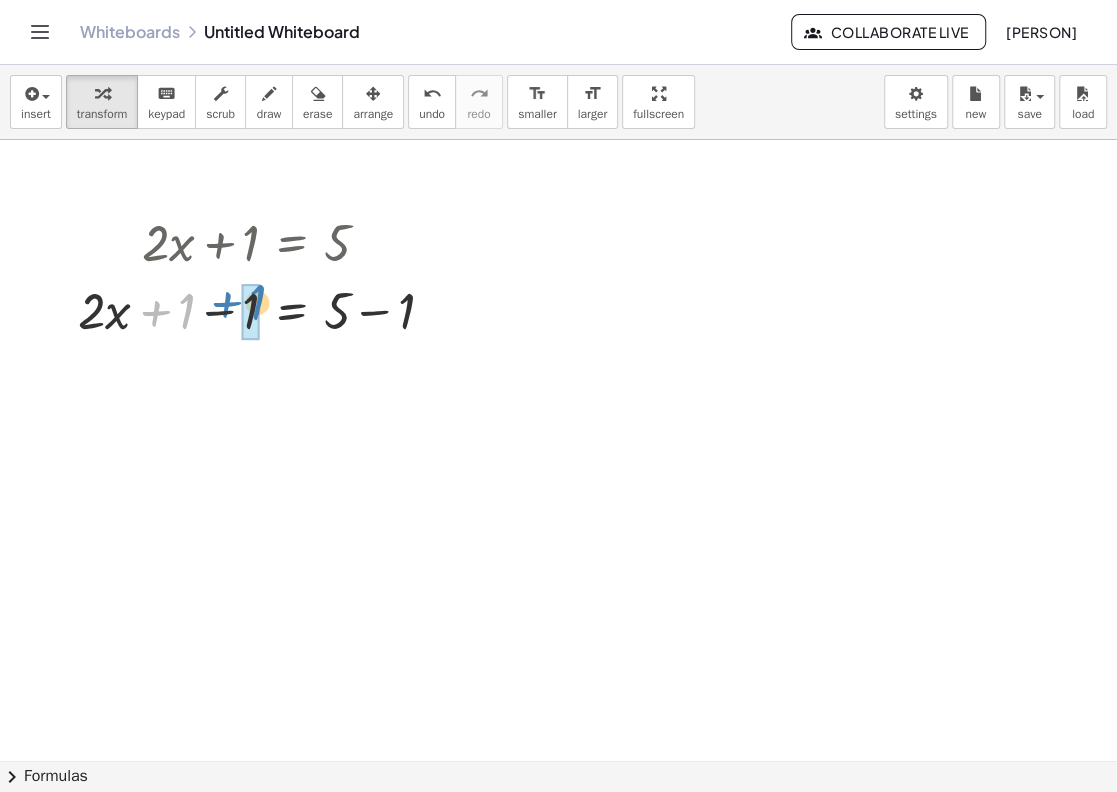 drag, startPoint x: 177, startPoint y: 283, endPoint x: 248, endPoint y: 274, distance: 71.568146 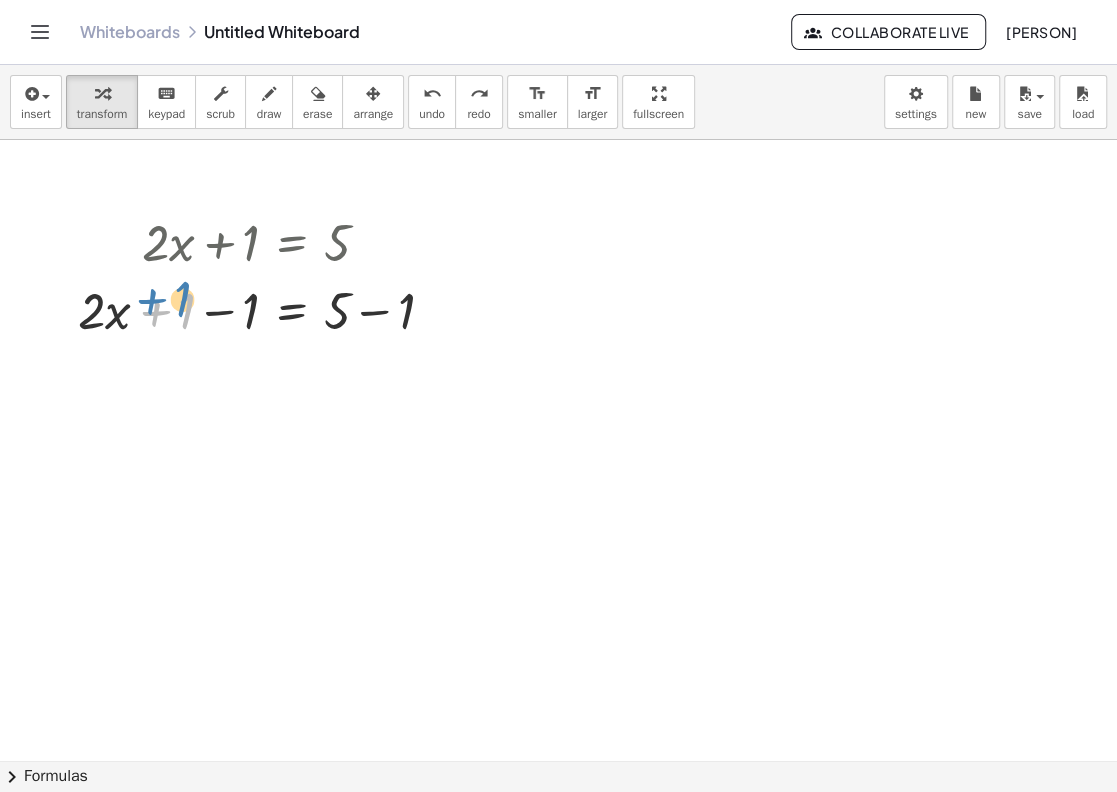 drag, startPoint x: 190, startPoint y: 306, endPoint x: 186, endPoint y: 294, distance: 12.649111 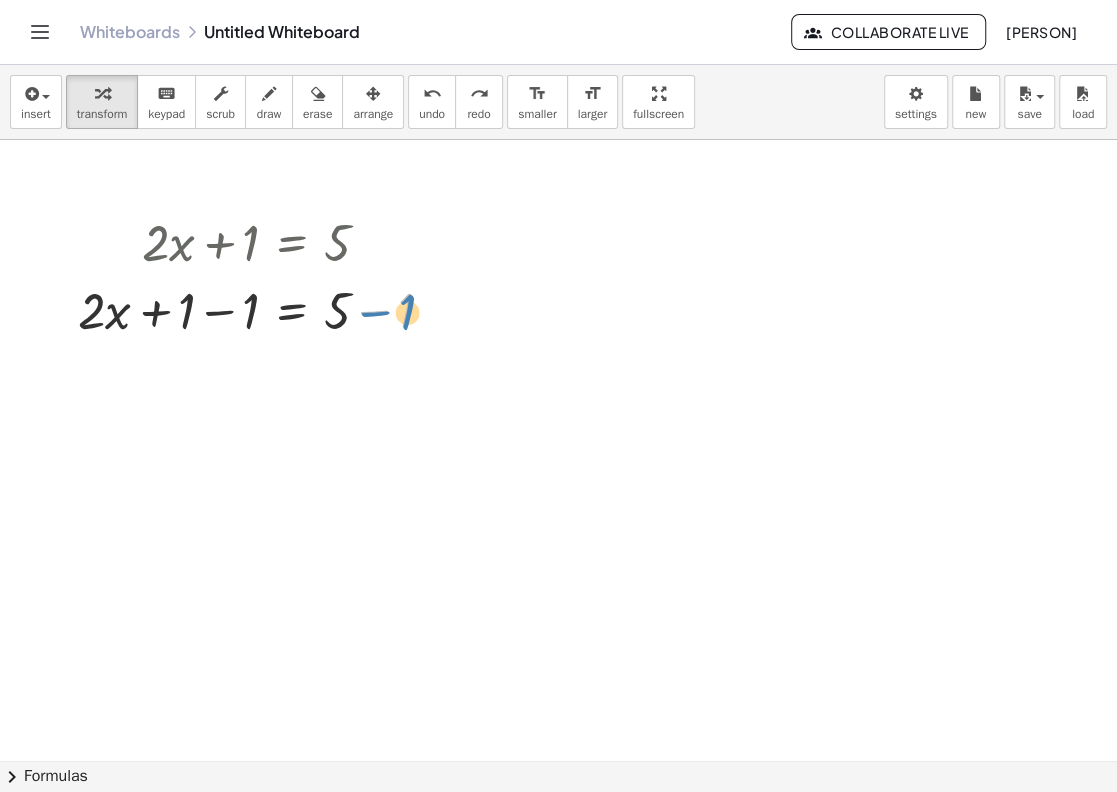 click at bounding box center [264, 309] 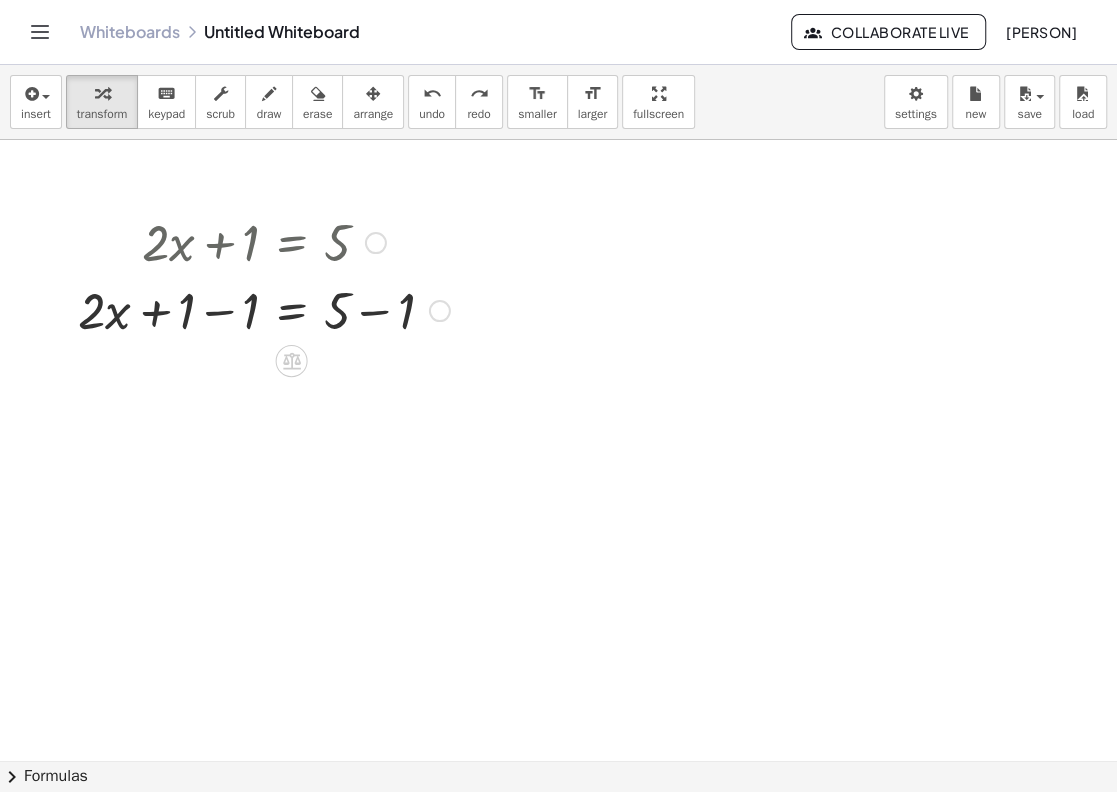 click at bounding box center (440, 311) 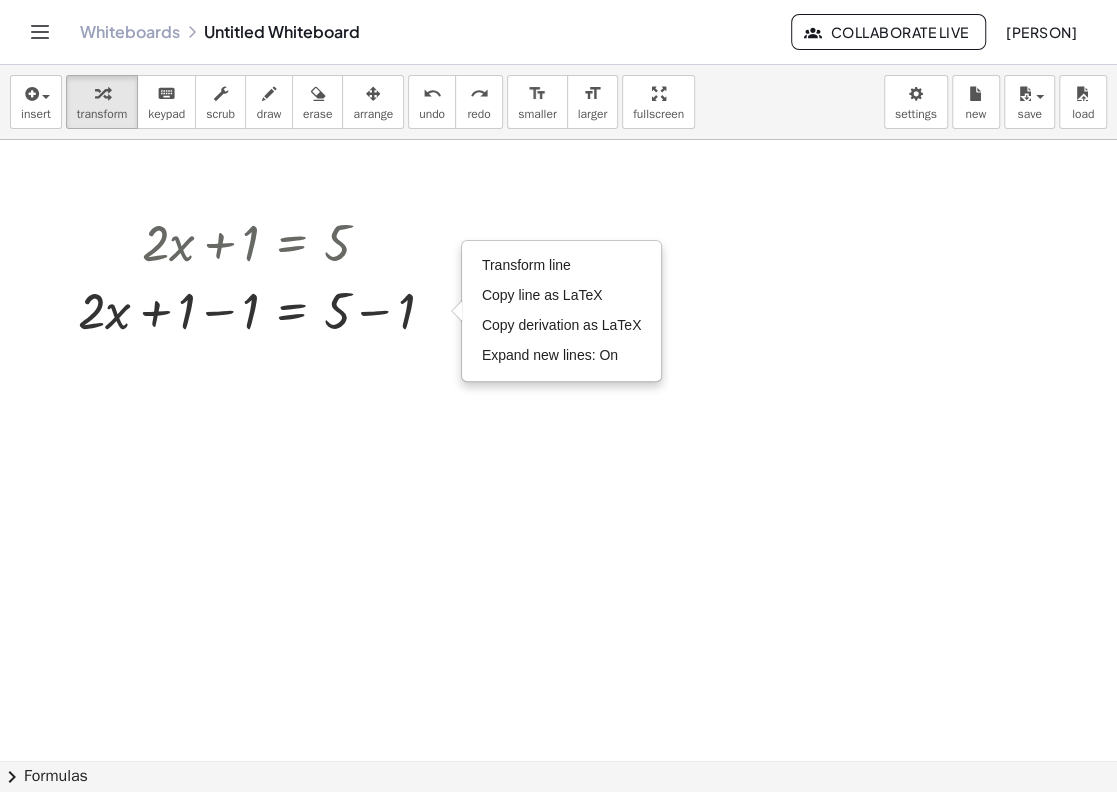 click at bounding box center [558, 569] 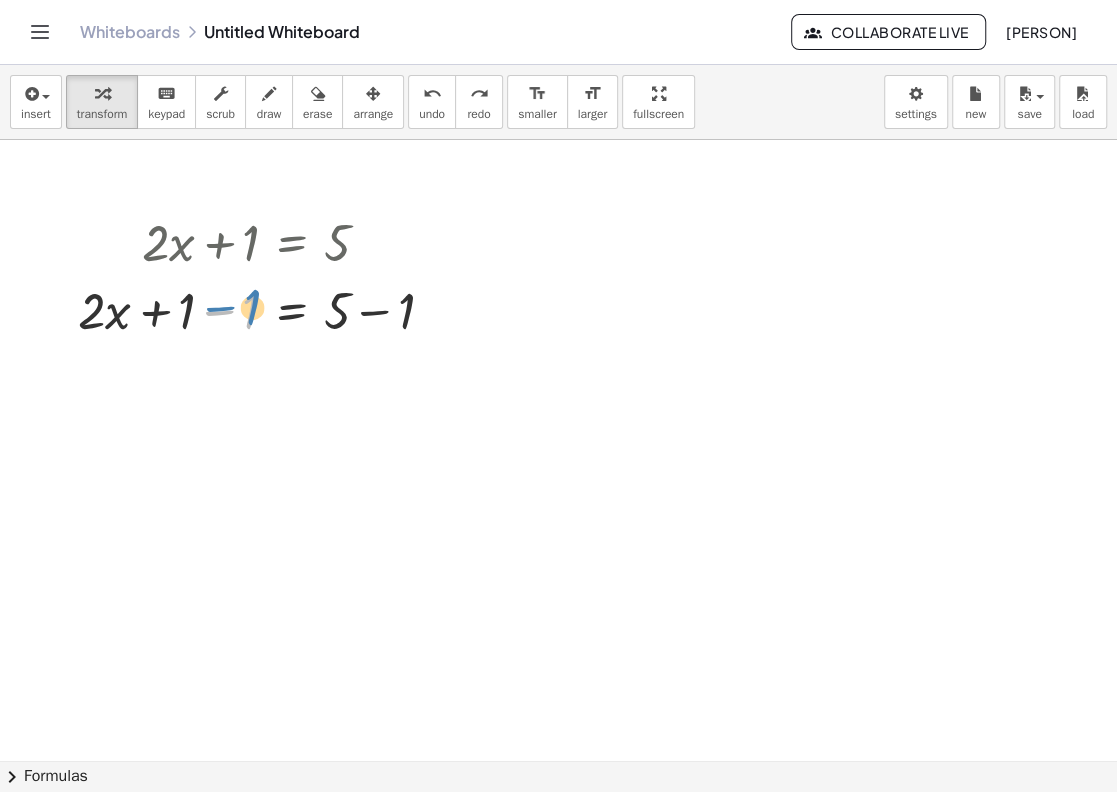 click at bounding box center [264, 309] 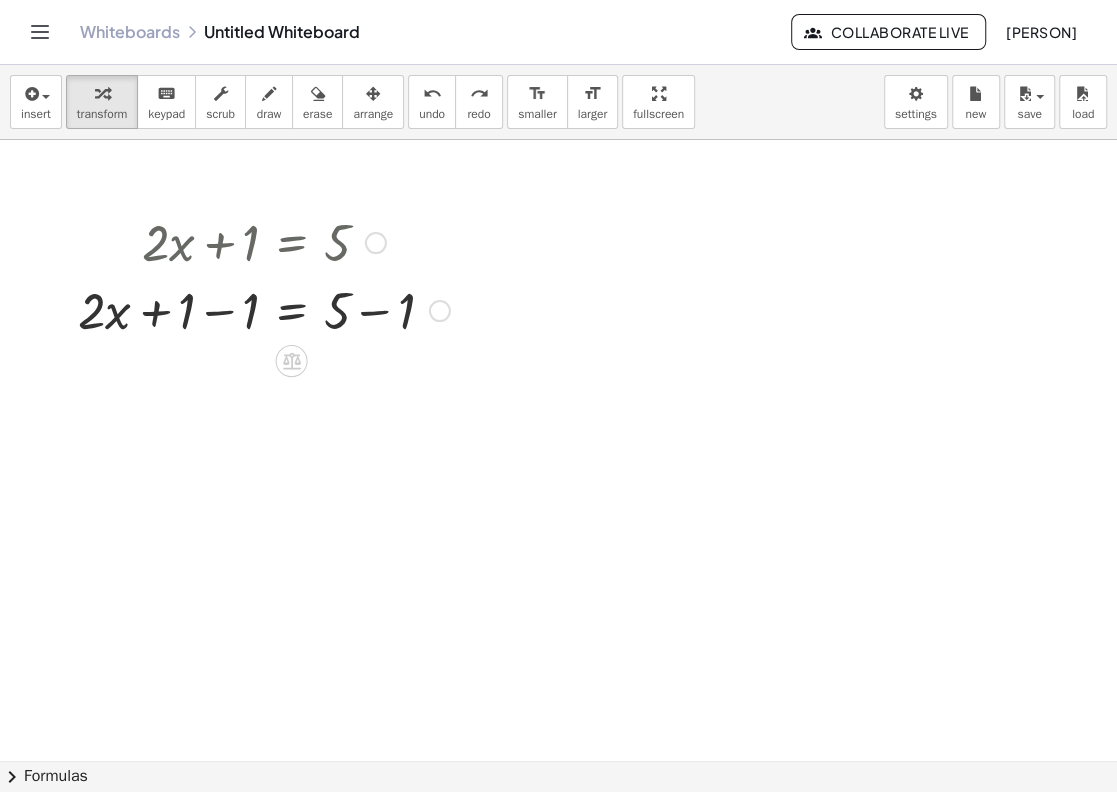 drag, startPoint x: 170, startPoint y: 272, endPoint x: 267, endPoint y: 329, distance: 112.507774 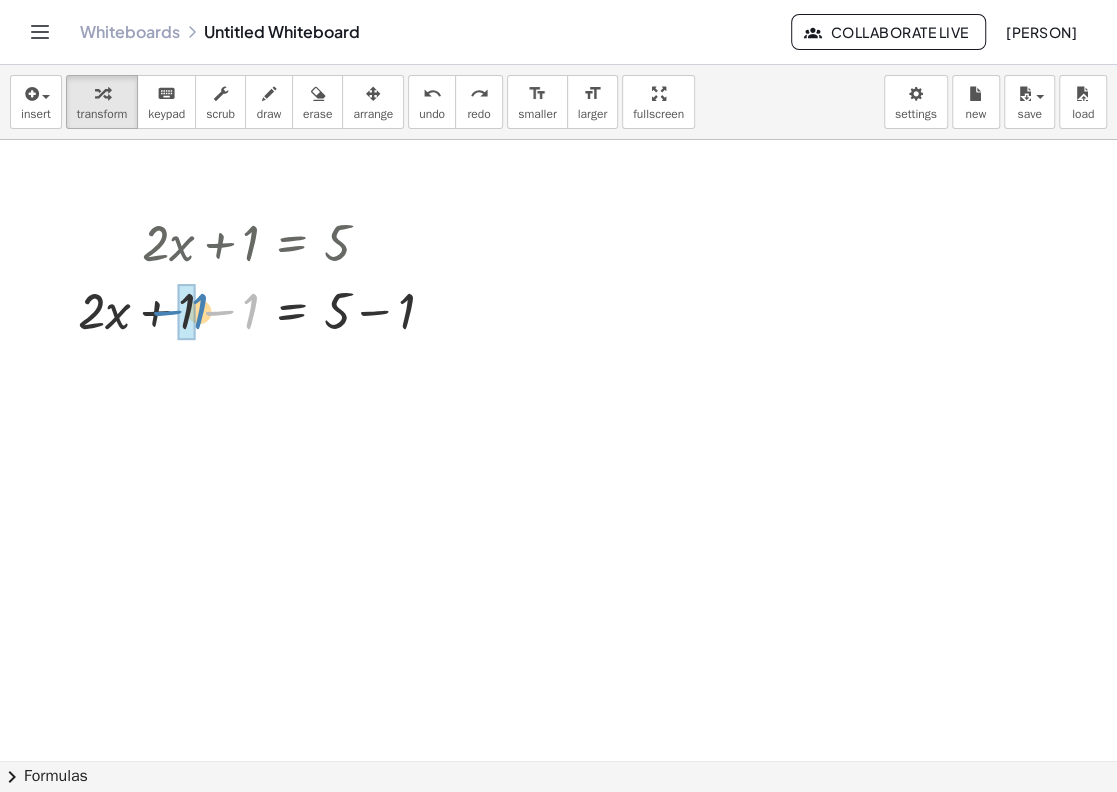 drag, startPoint x: 254, startPoint y: 306, endPoint x: 203, endPoint y: 306, distance: 51 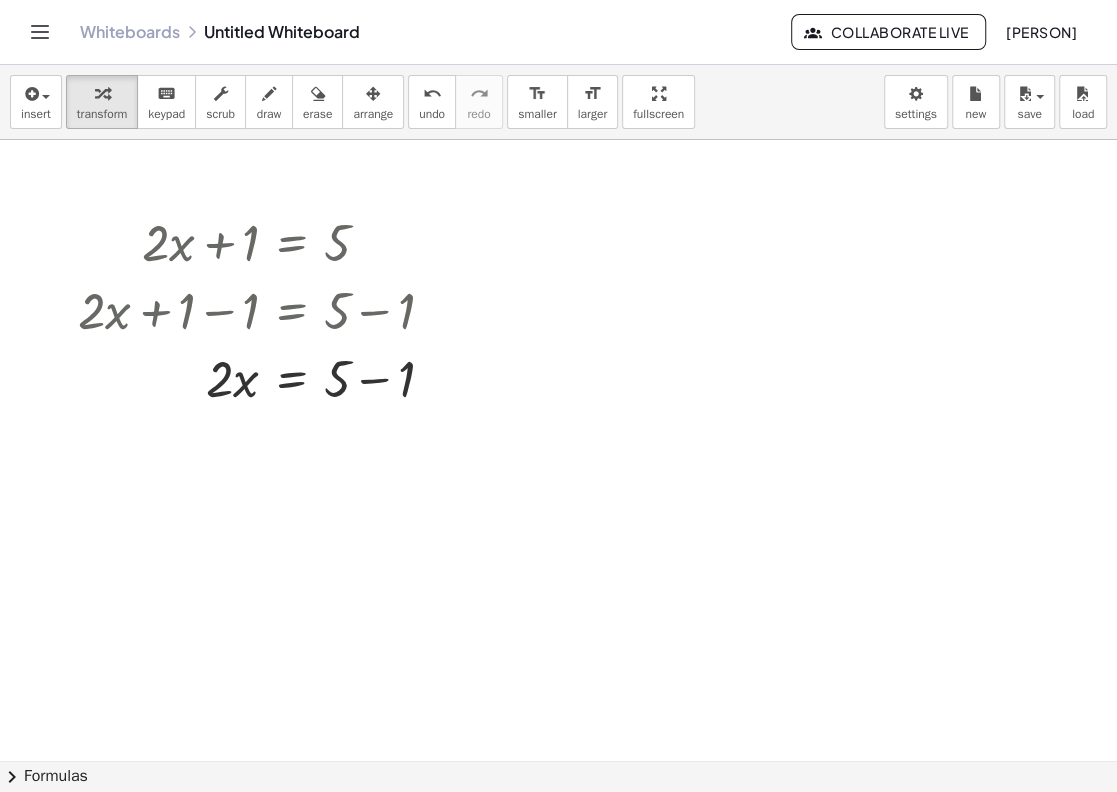 click at bounding box center (558, 569) 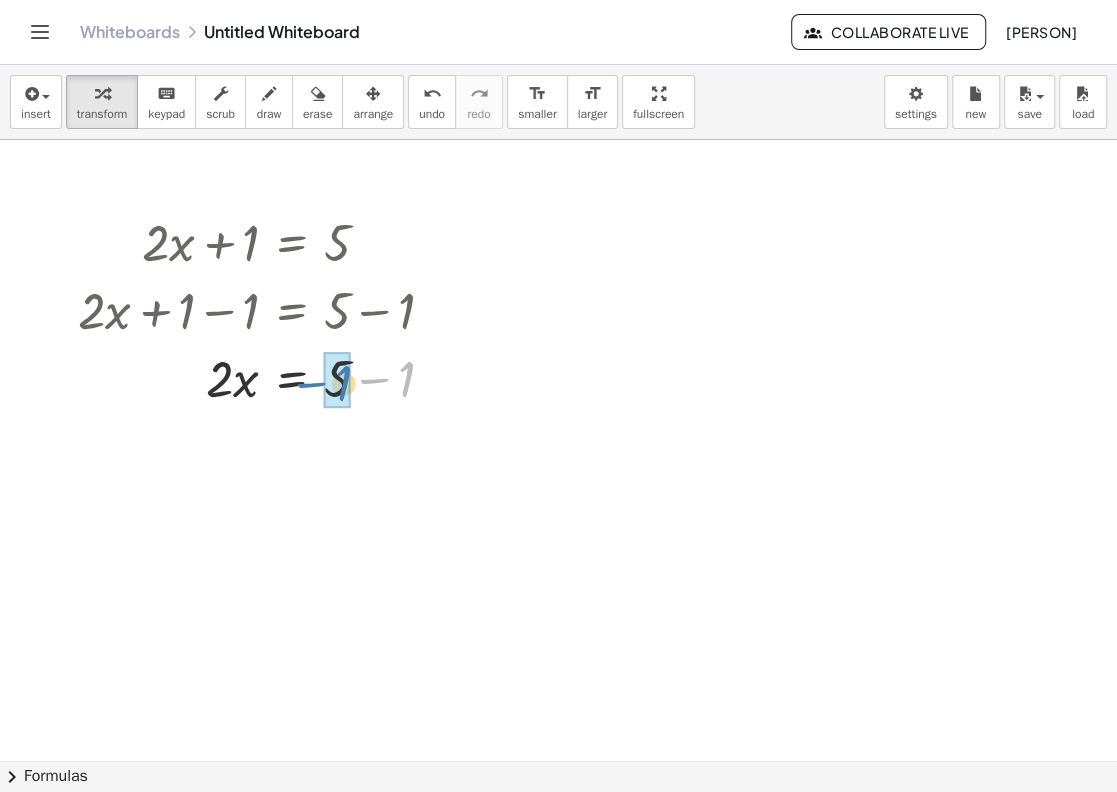 drag, startPoint x: 404, startPoint y: 363, endPoint x: 352, endPoint y: 367, distance: 52.153618 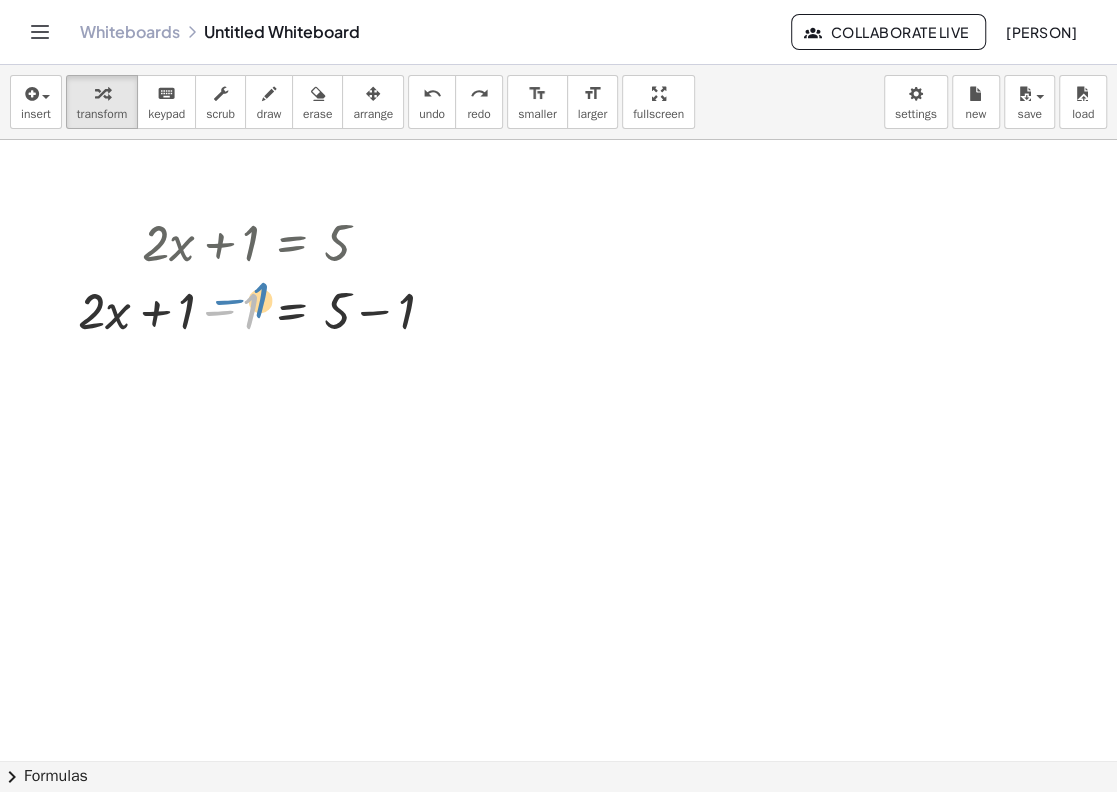 drag, startPoint x: 248, startPoint y: 314, endPoint x: 258, endPoint y: 304, distance: 14.142136 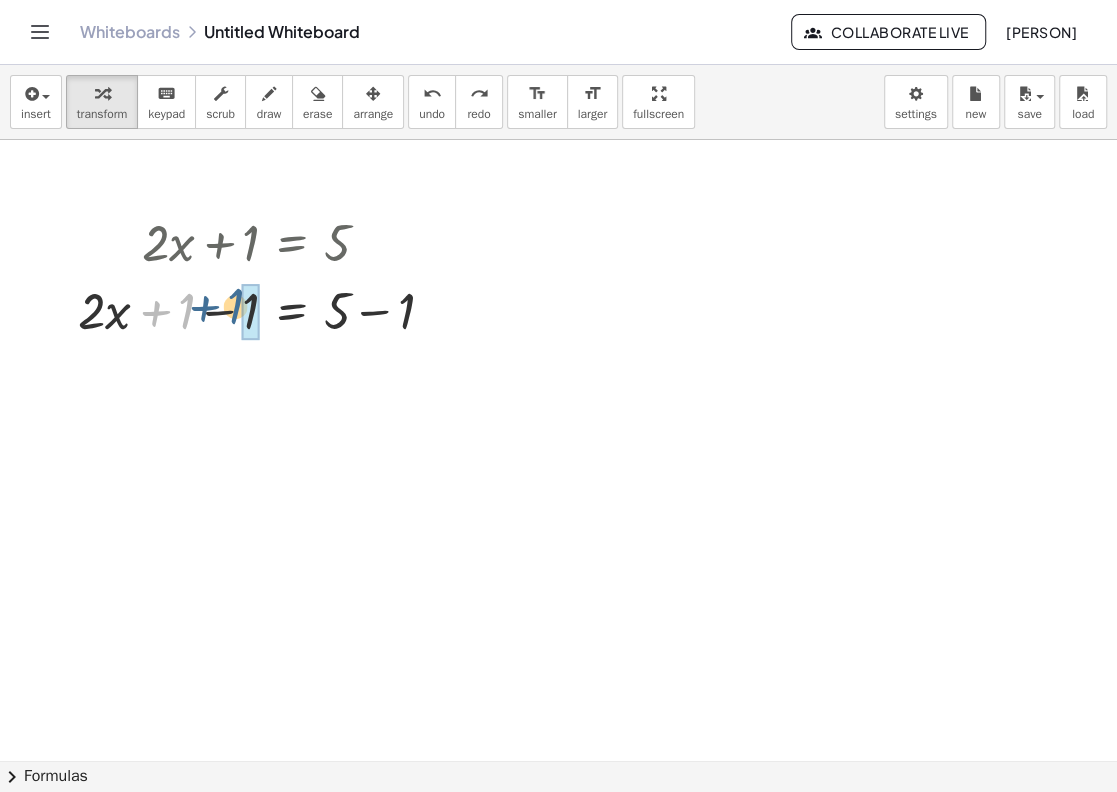 drag, startPoint x: 187, startPoint y: 318, endPoint x: 237, endPoint y: 313, distance: 50.24938 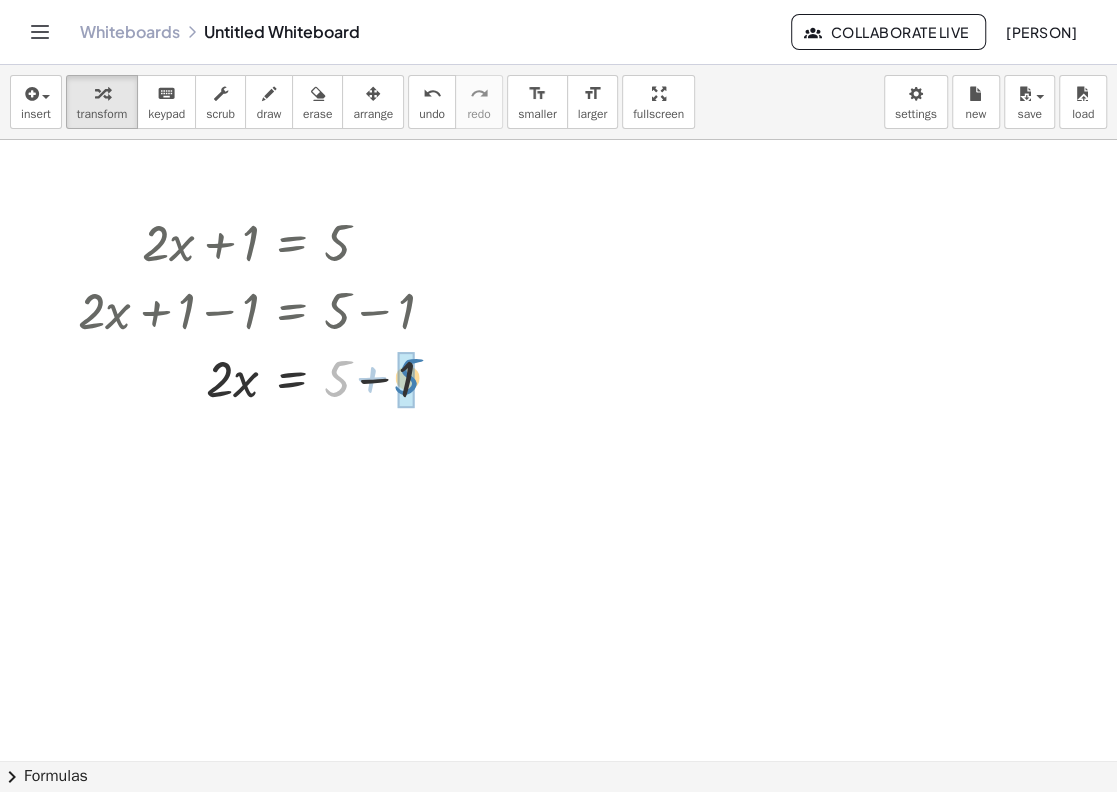 drag, startPoint x: 341, startPoint y: 371, endPoint x: 411, endPoint y: 369, distance: 70.028564 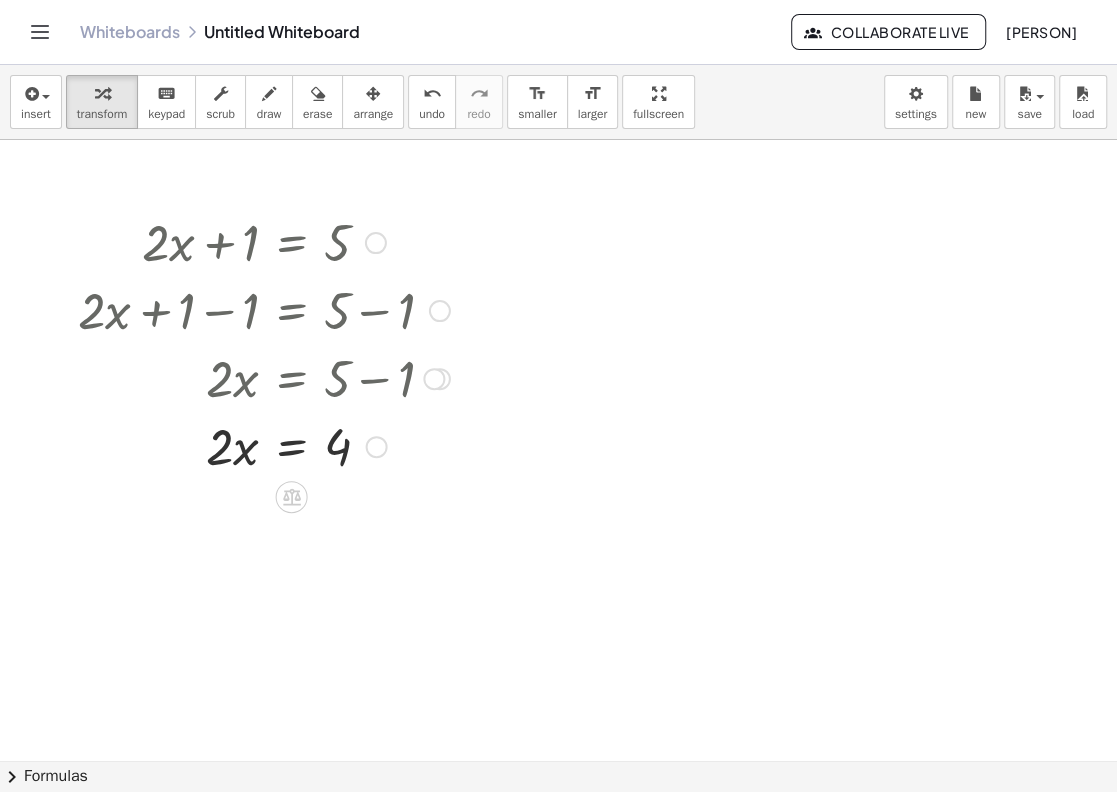 click at bounding box center [295, 377] 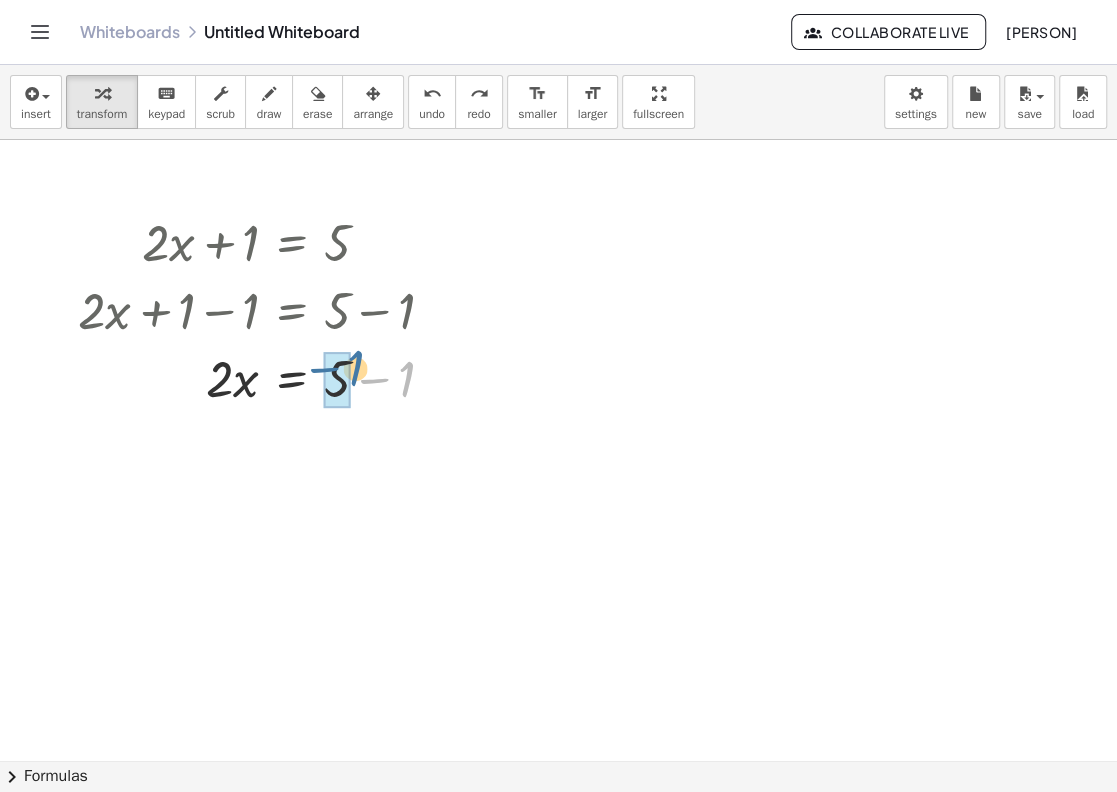 drag, startPoint x: 401, startPoint y: 381, endPoint x: 348, endPoint y: 370, distance: 54.129475 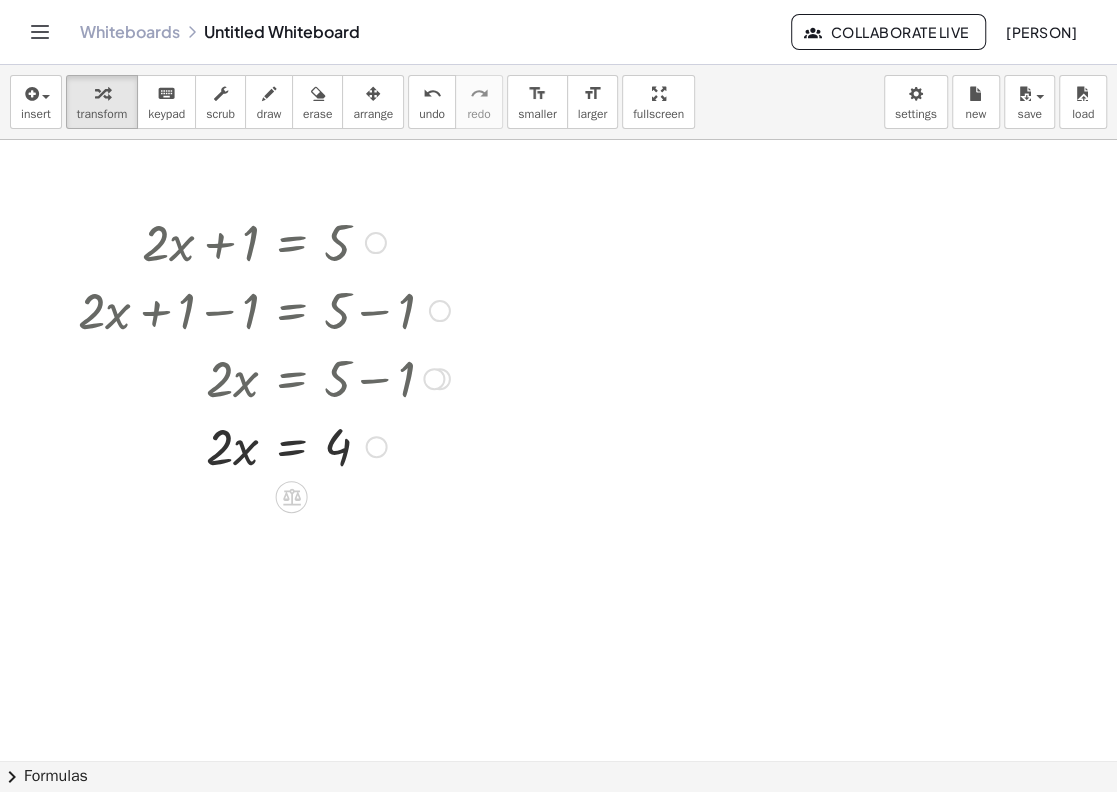 click at bounding box center (264, 445) 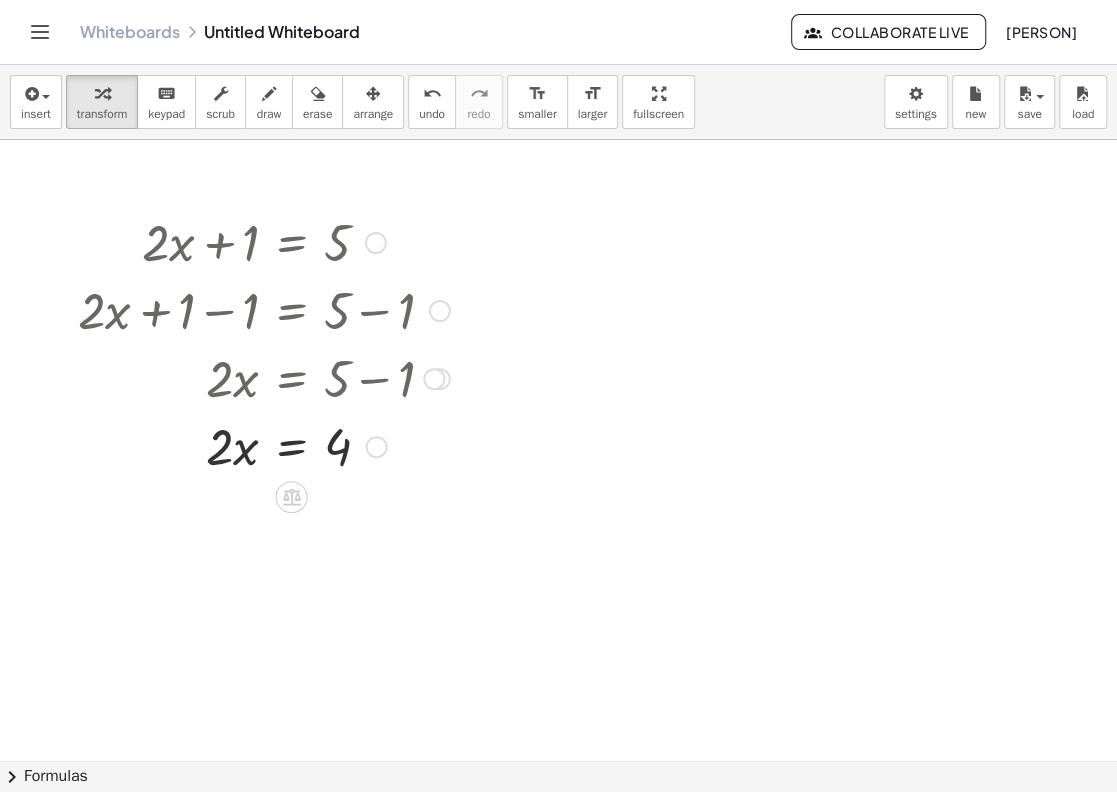 click at bounding box center [264, 445] 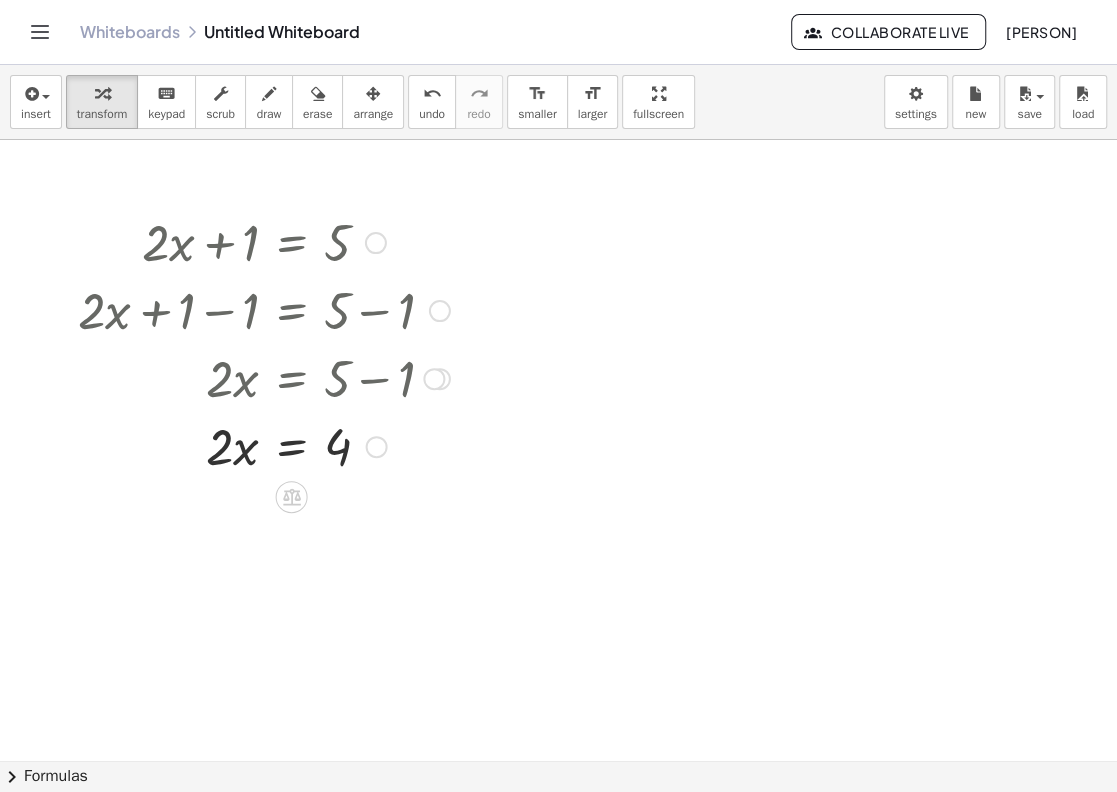 click at bounding box center (264, 445) 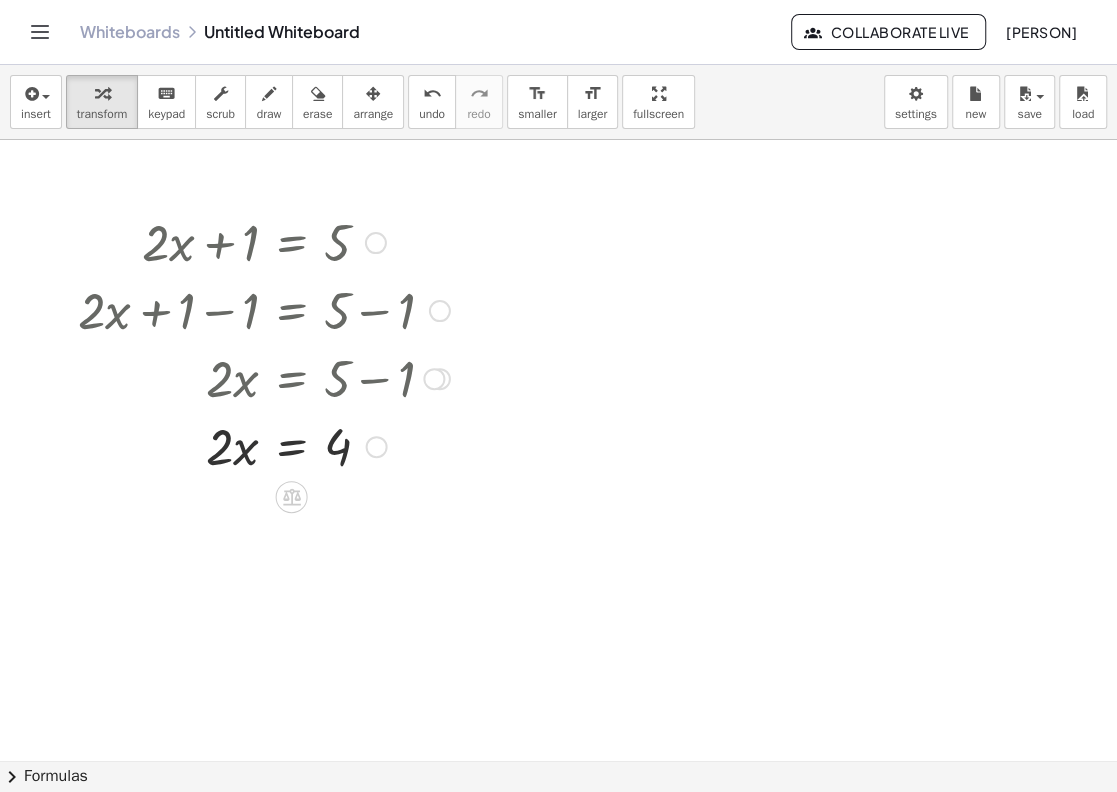 click at bounding box center [264, 445] 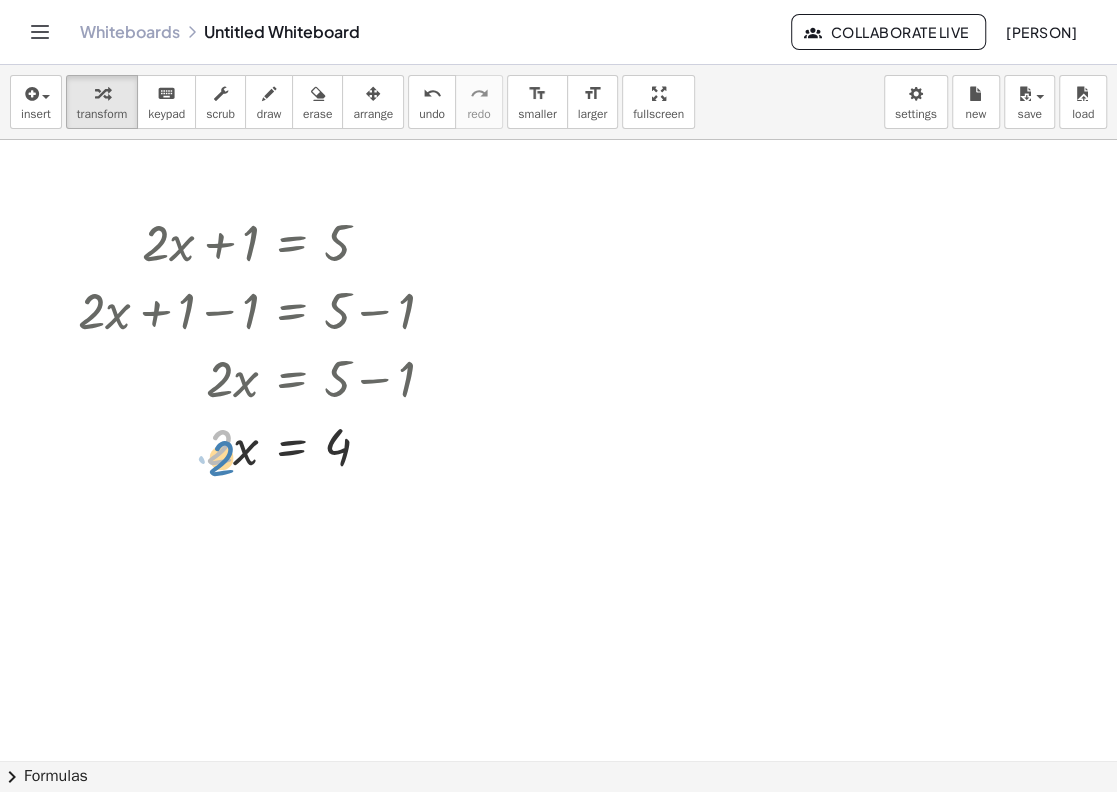 click at bounding box center (264, 445) 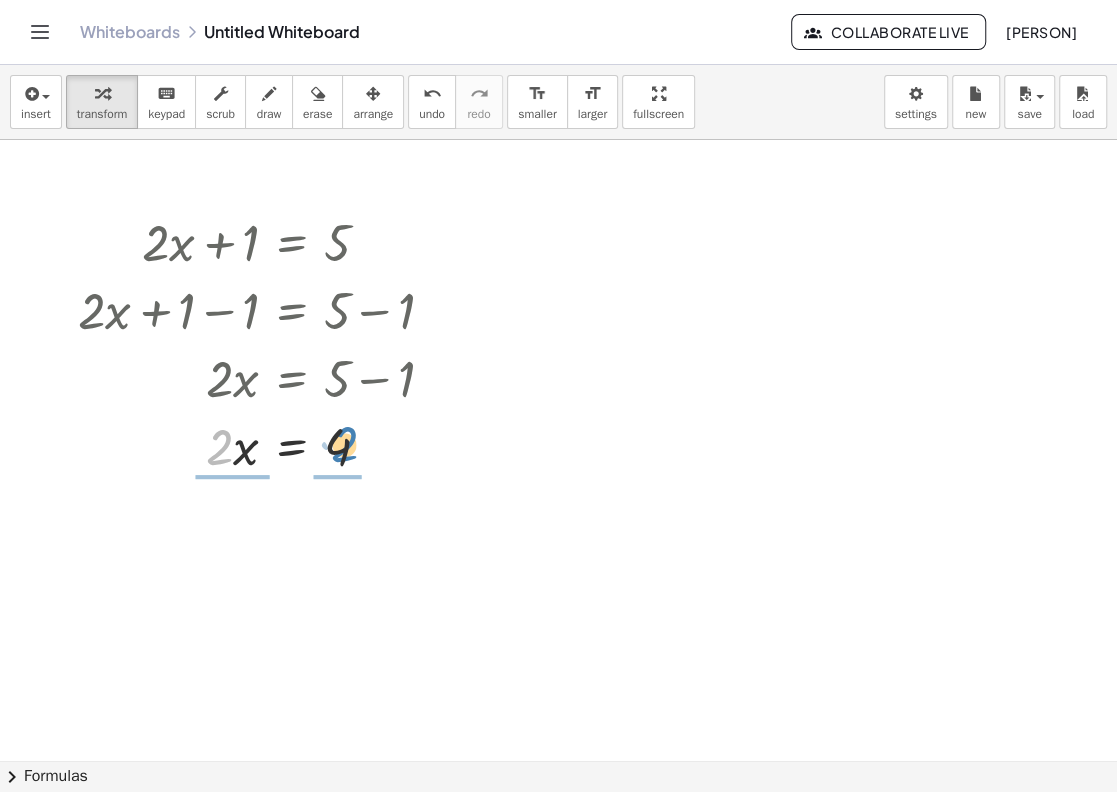 drag, startPoint x: 216, startPoint y: 443, endPoint x: 341, endPoint y: 440, distance: 125.035995 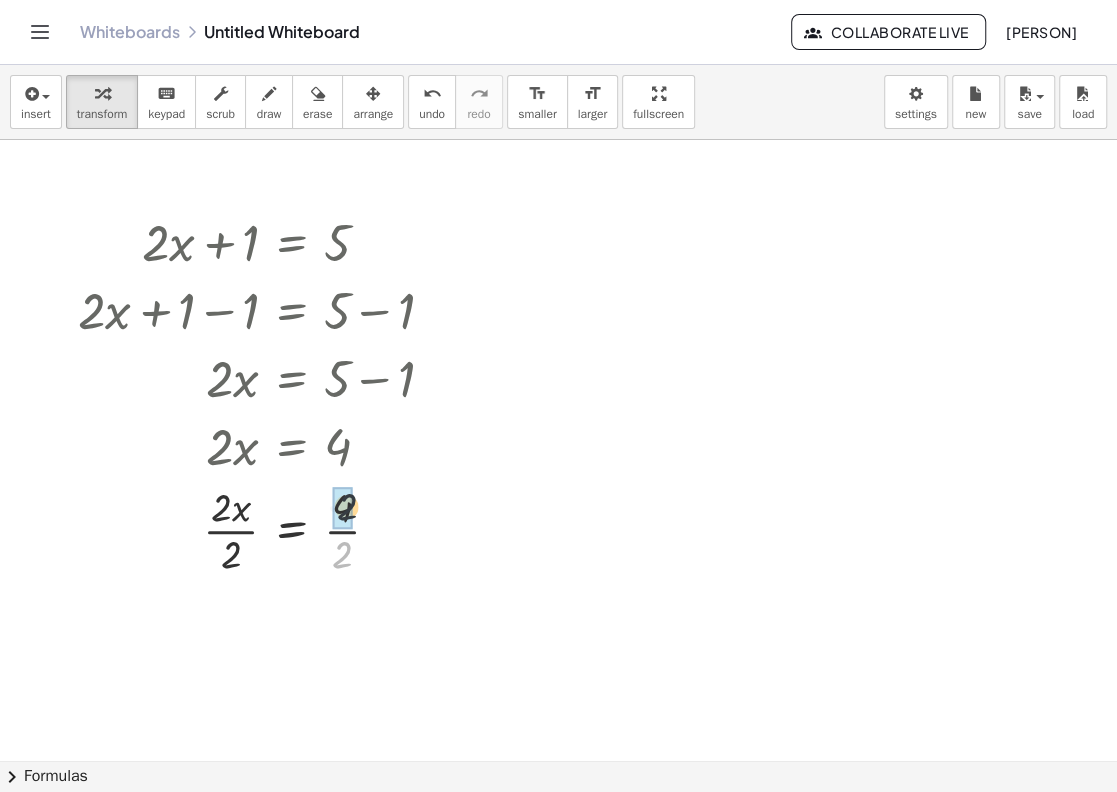 drag, startPoint x: 341, startPoint y: 553, endPoint x: 344, endPoint y: 502, distance: 51.088158 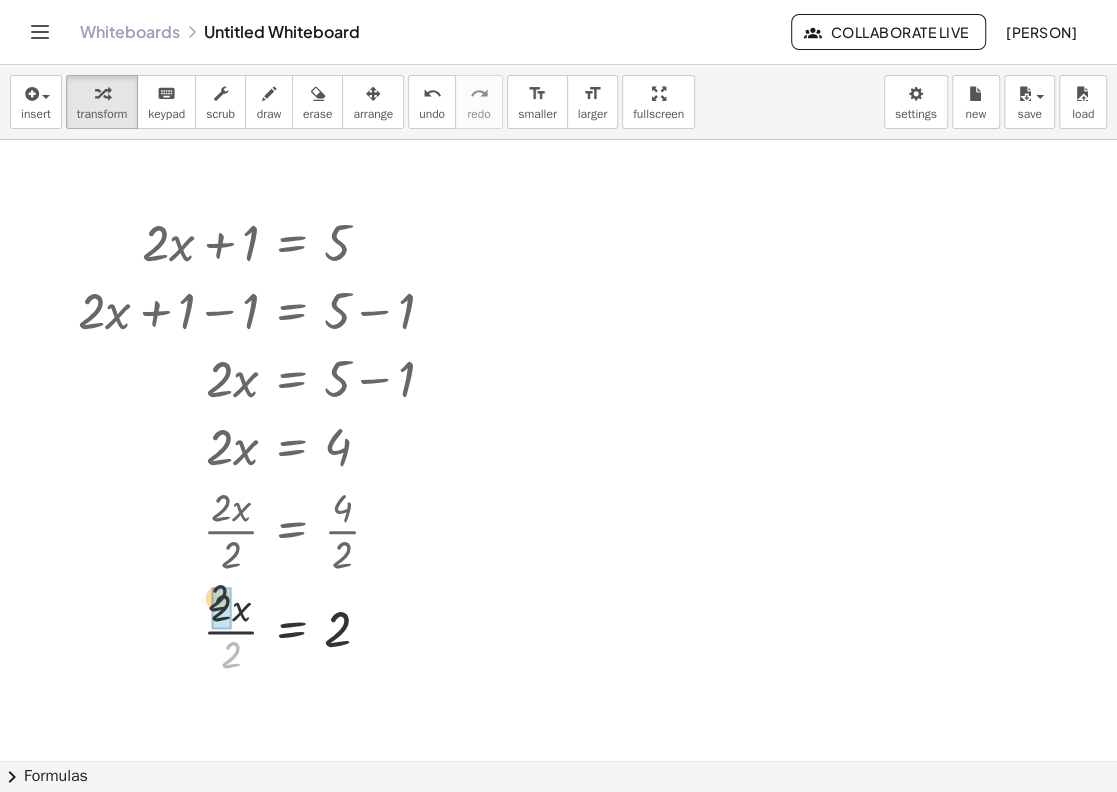 drag, startPoint x: 231, startPoint y: 653, endPoint x: 228, endPoint y: 631, distance: 22.203604 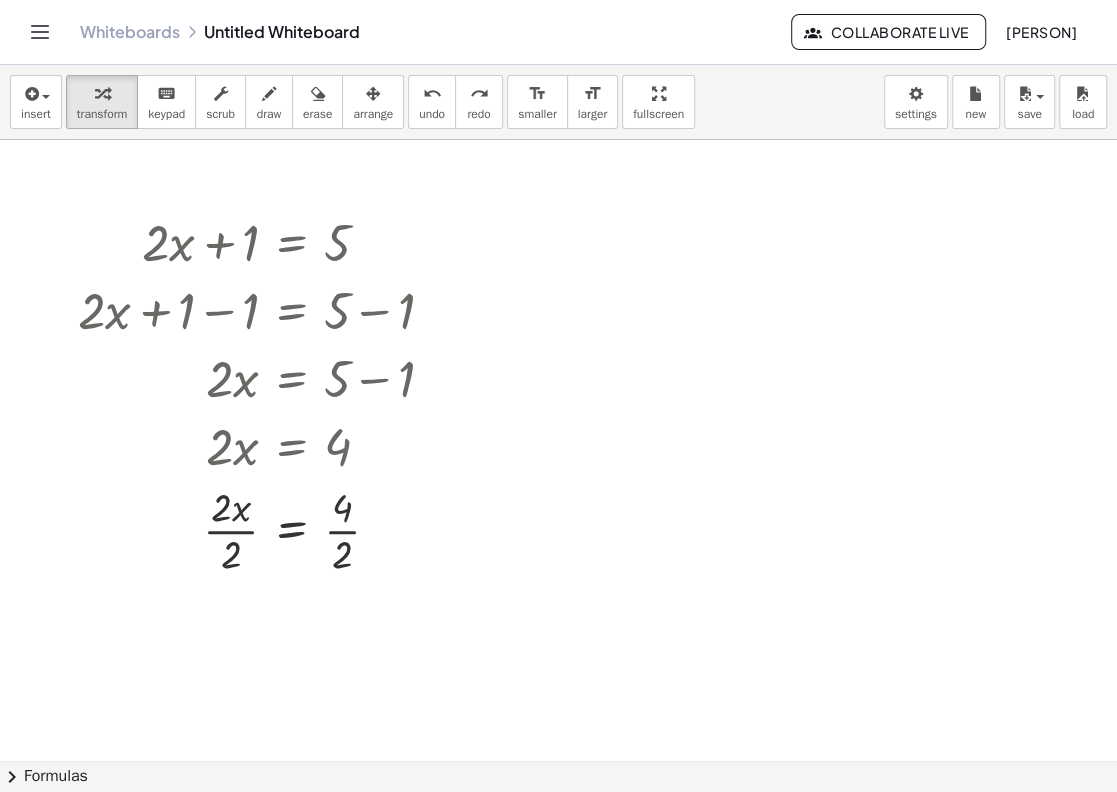click at bounding box center (558, 569) 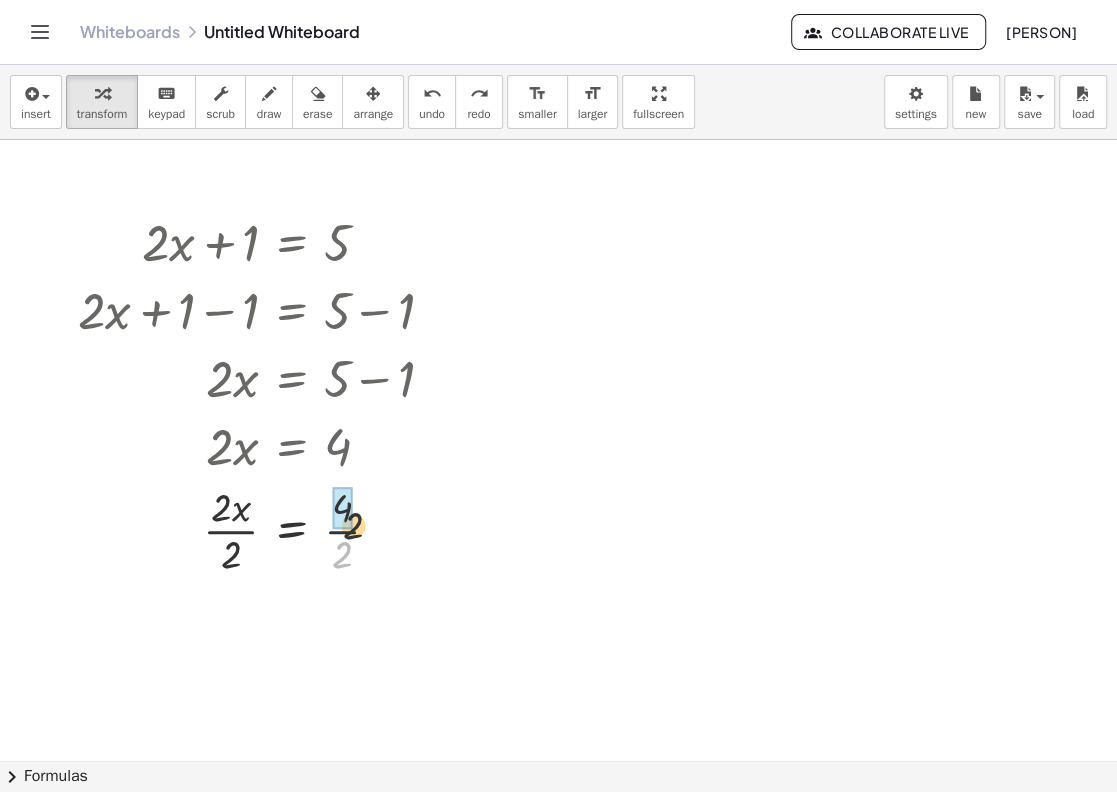 drag, startPoint x: 343, startPoint y: 549, endPoint x: 356, endPoint y: 513, distance: 38.27532 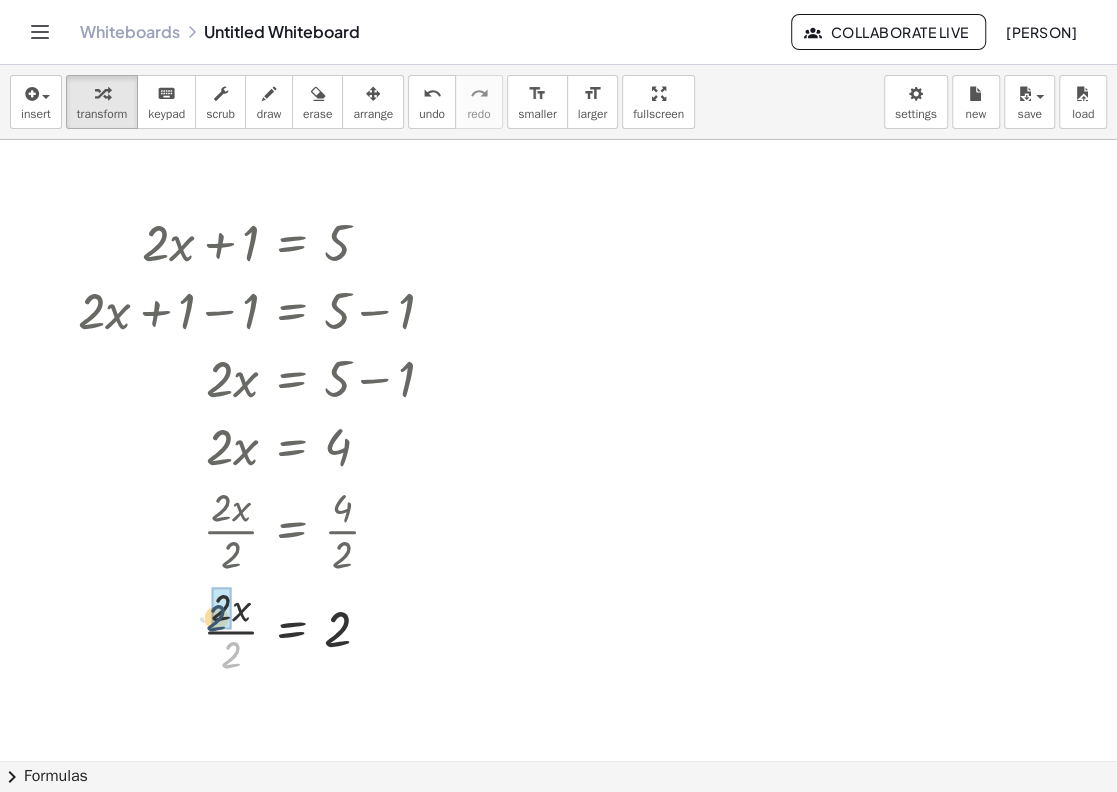 drag, startPoint x: 233, startPoint y: 652, endPoint x: 218, endPoint y: 614, distance: 40.853397 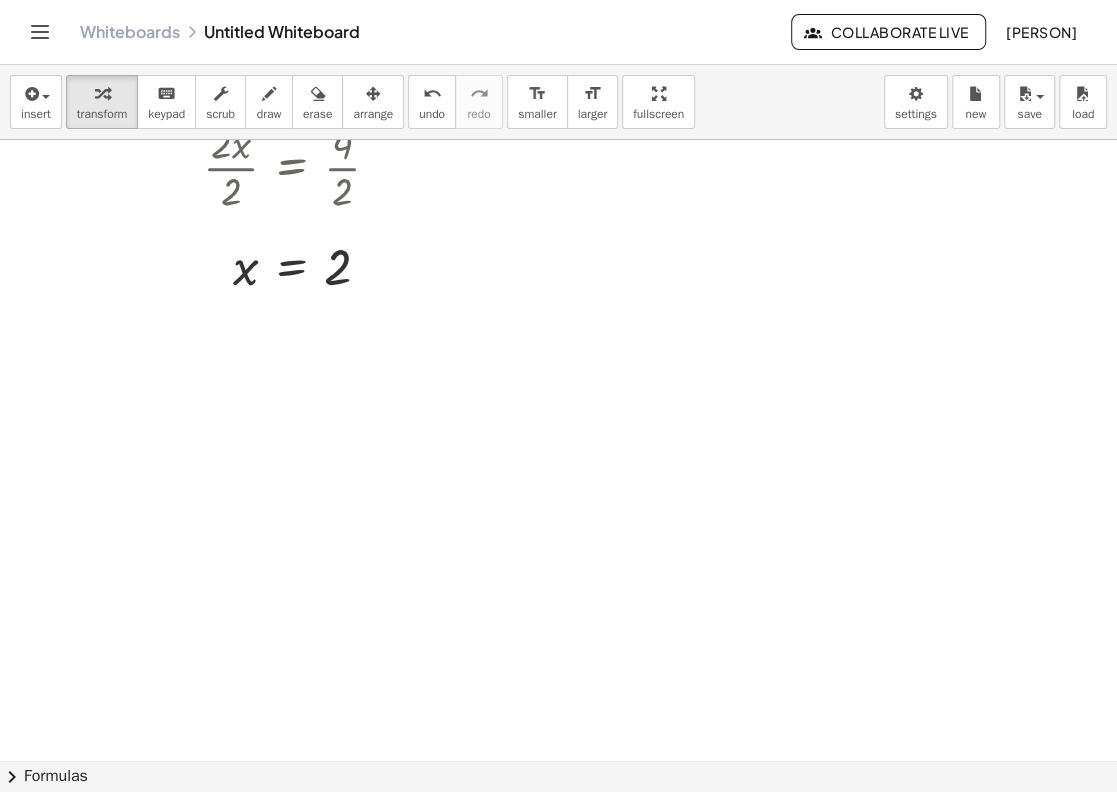 scroll, scrollTop: 234, scrollLeft: 0, axis: vertical 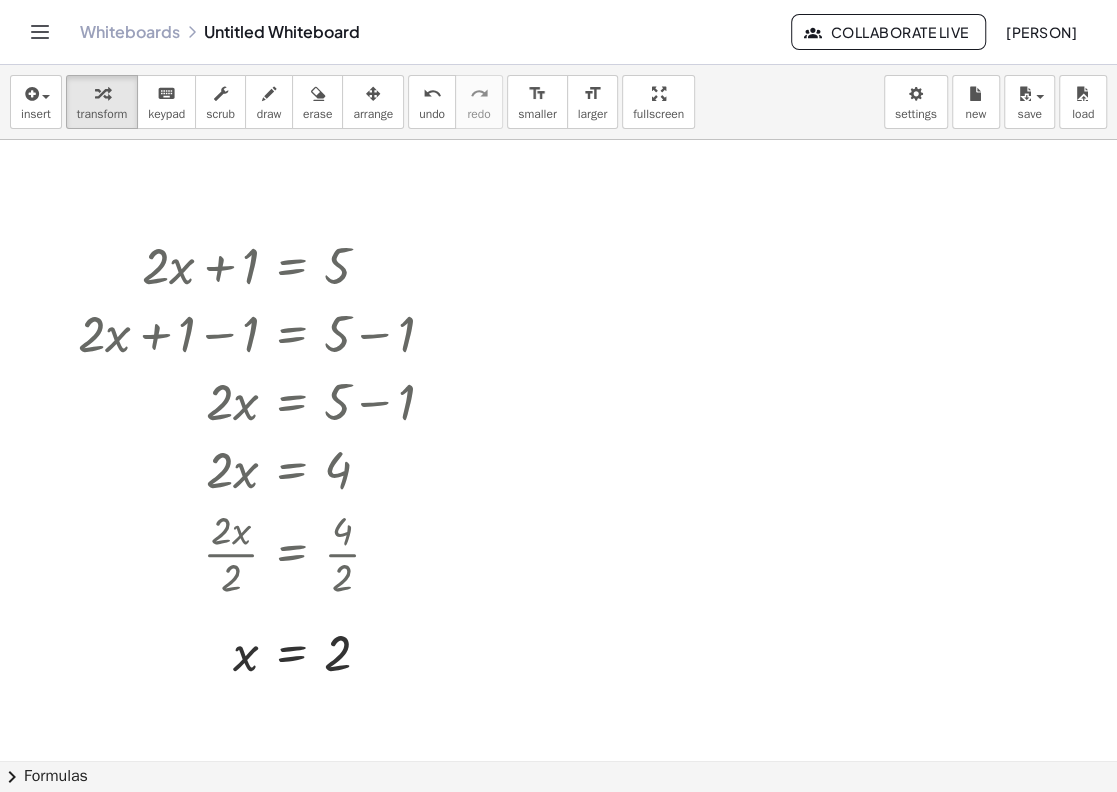 drag, startPoint x: 635, startPoint y: 234, endPoint x: 696, endPoint y: 662, distance: 432.3251 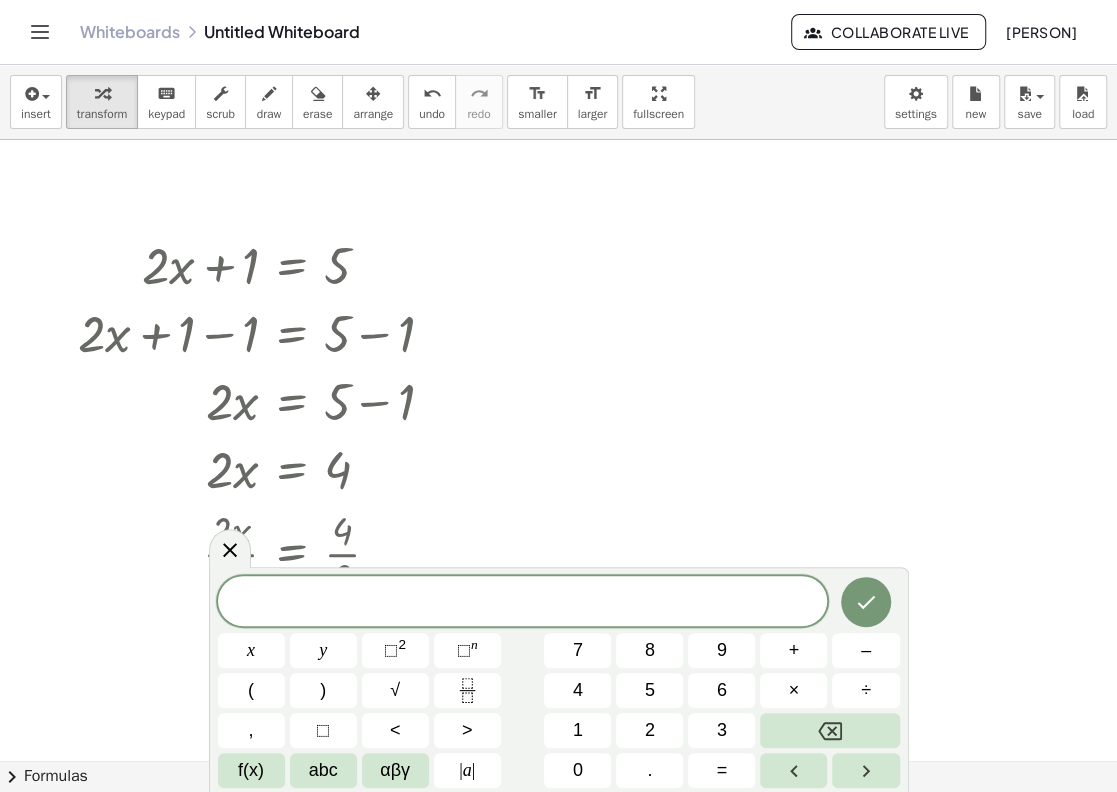 click at bounding box center (558, 527) 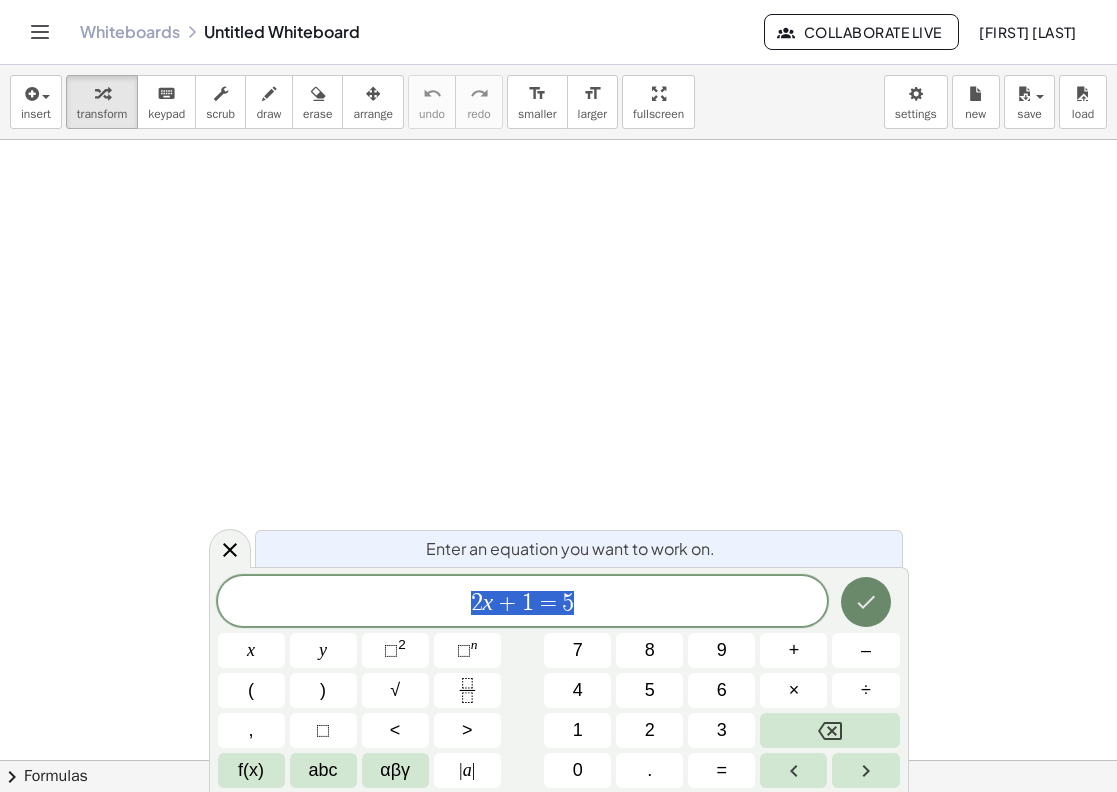 scroll, scrollTop: 0, scrollLeft: 0, axis: both 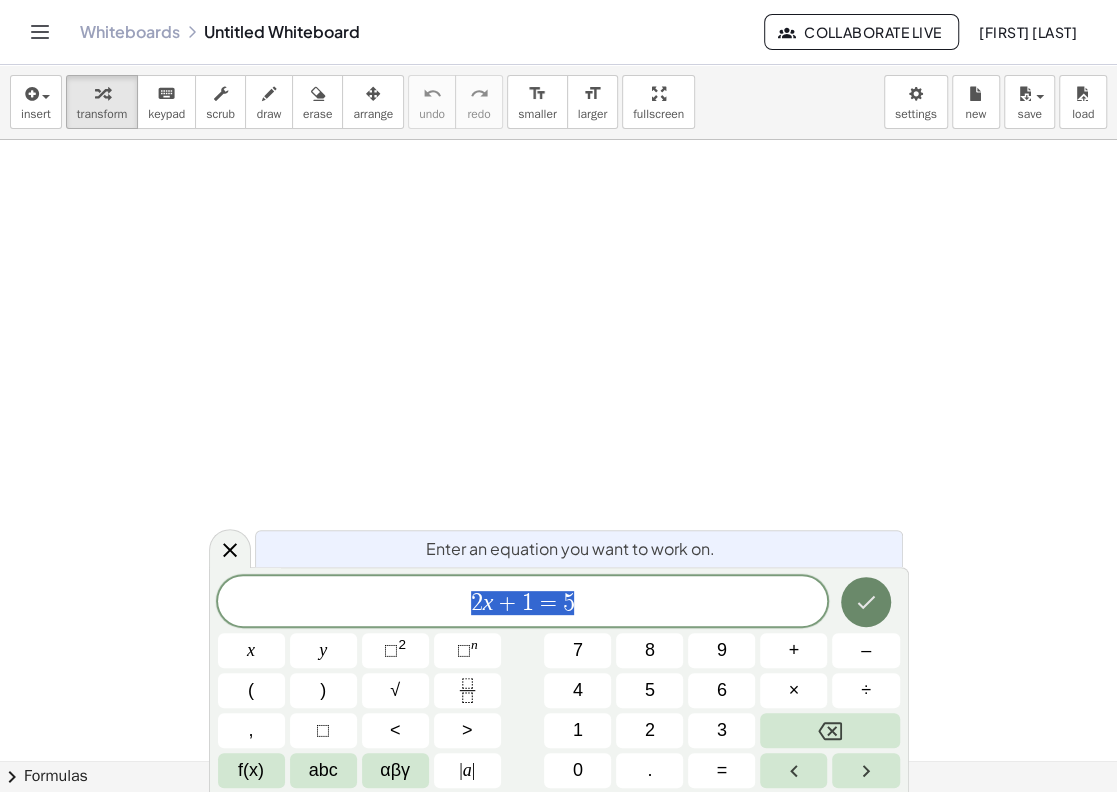 click 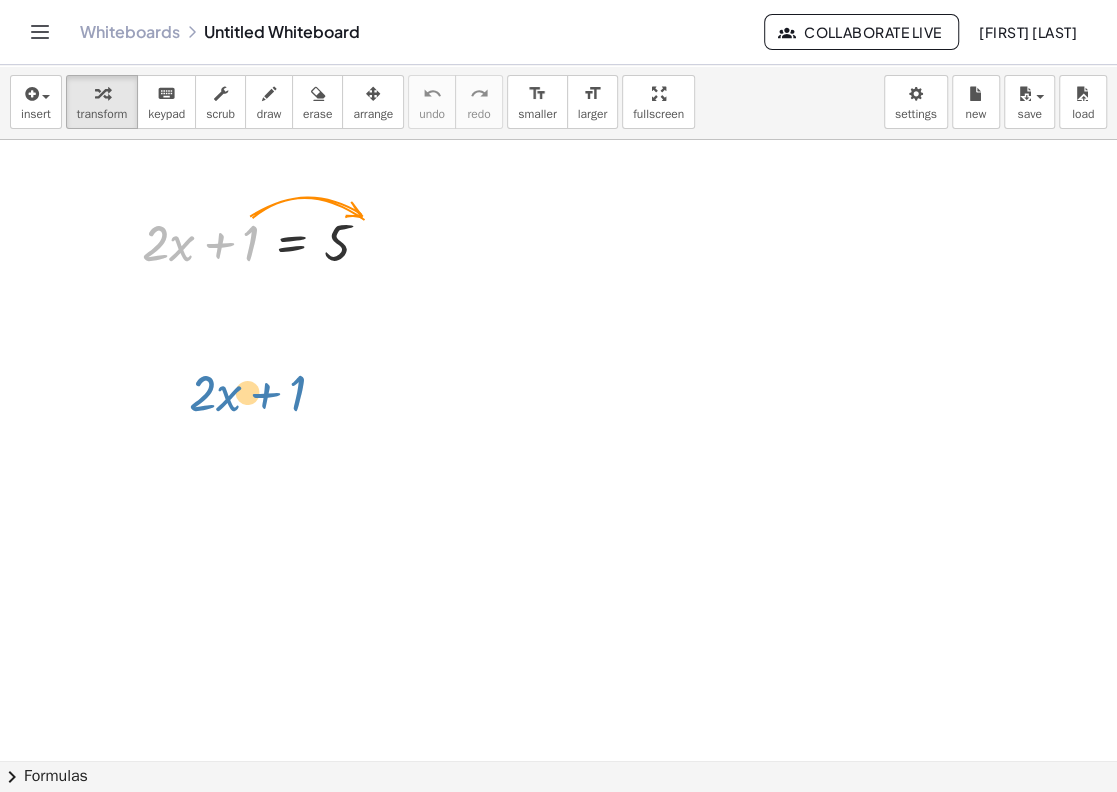 drag, startPoint x: 244, startPoint y: 240, endPoint x: 265, endPoint y: 271, distance: 37.44329 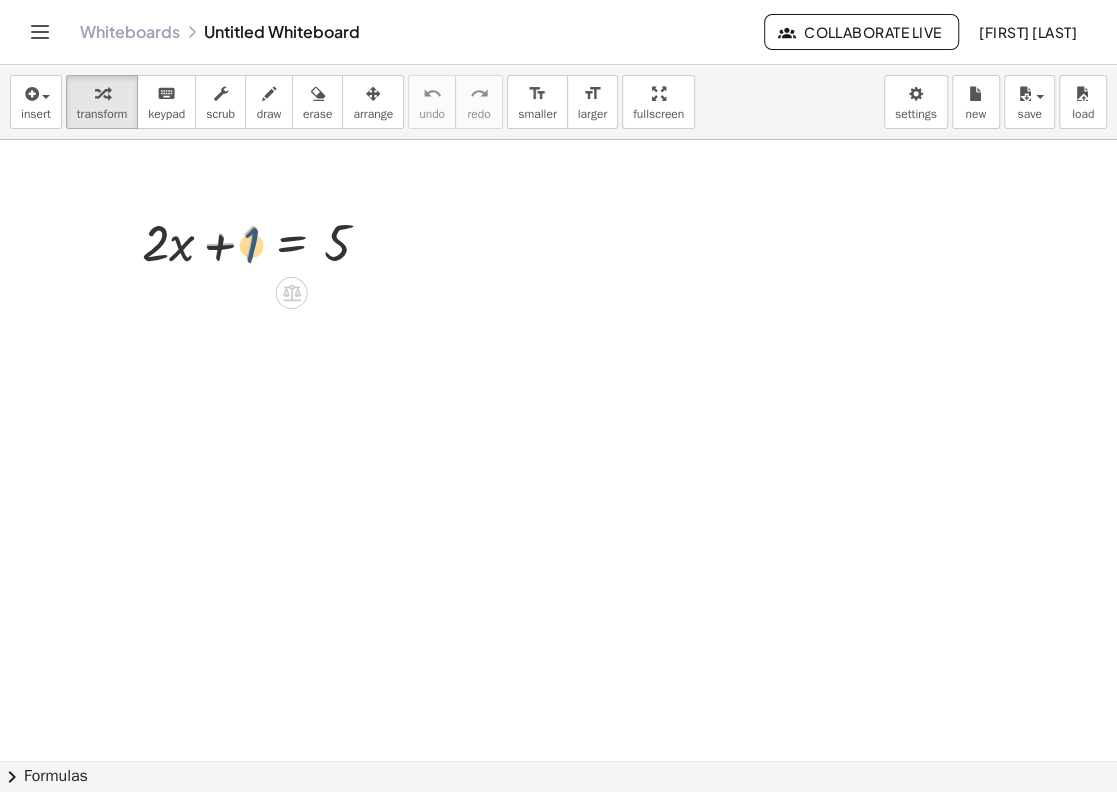 drag, startPoint x: 248, startPoint y: 251, endPoint x: 254, endPoint y: 268, distance: 18.027756 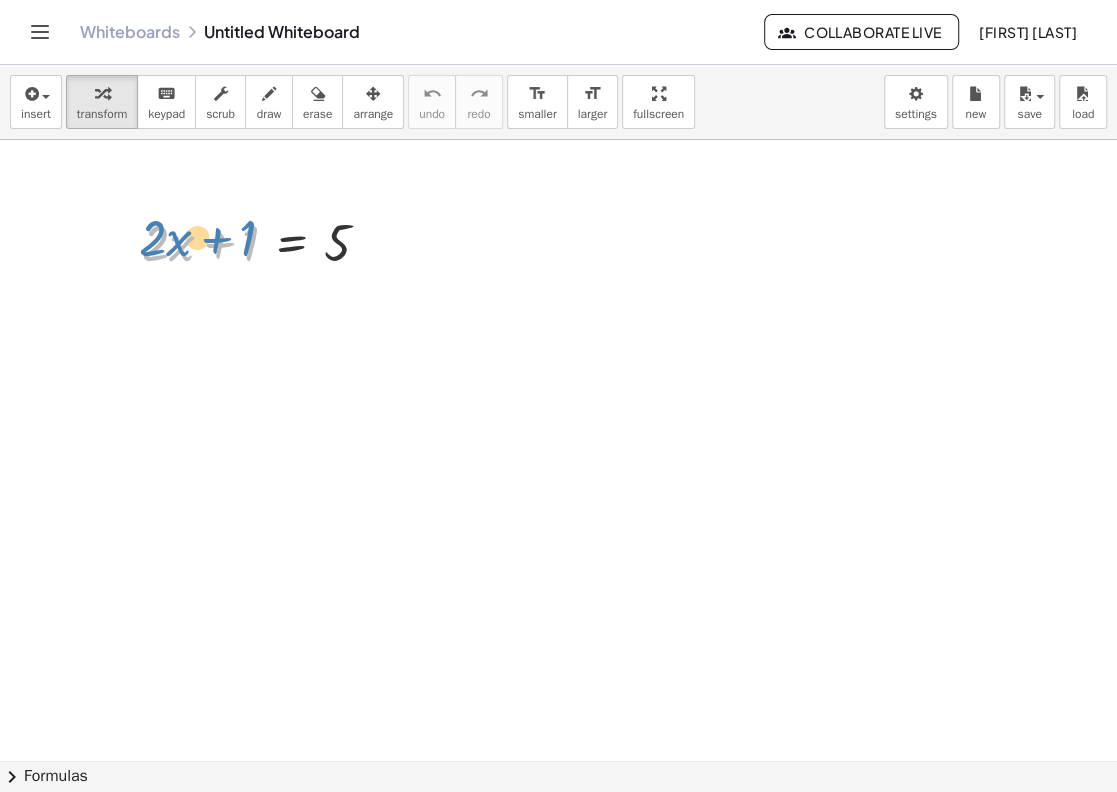 click at bounding box center (264, 241) 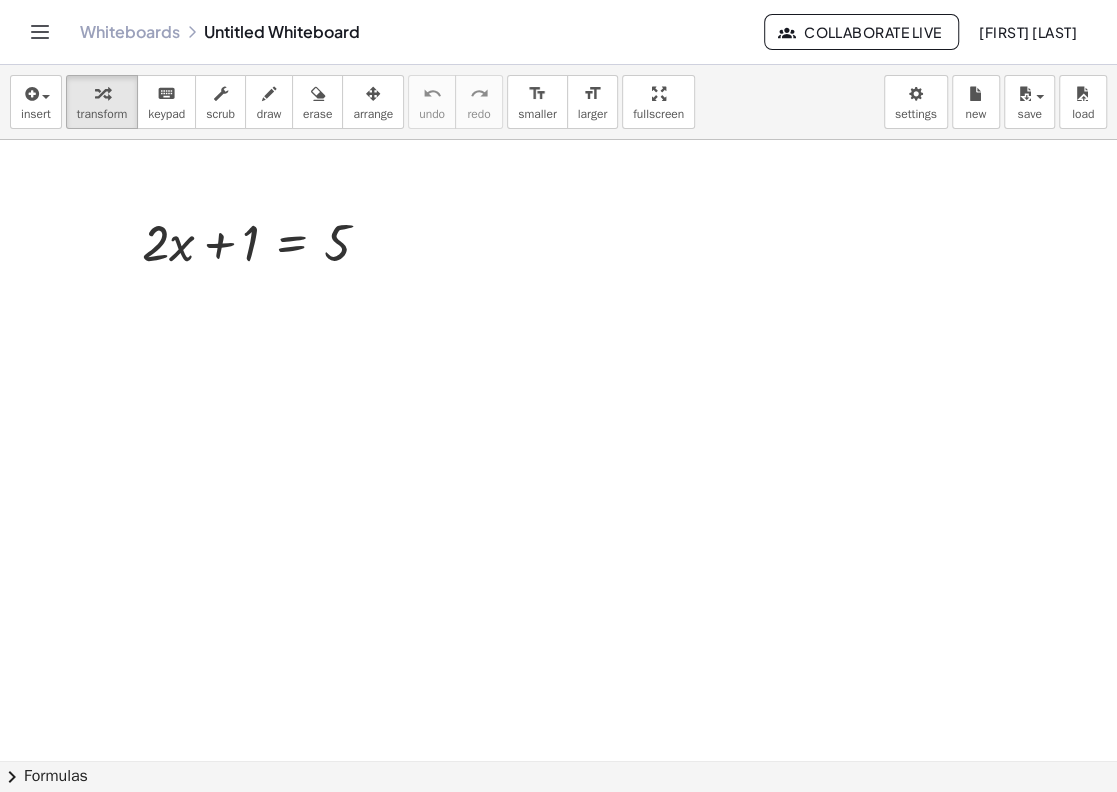 click at bounding box center (558, 826) 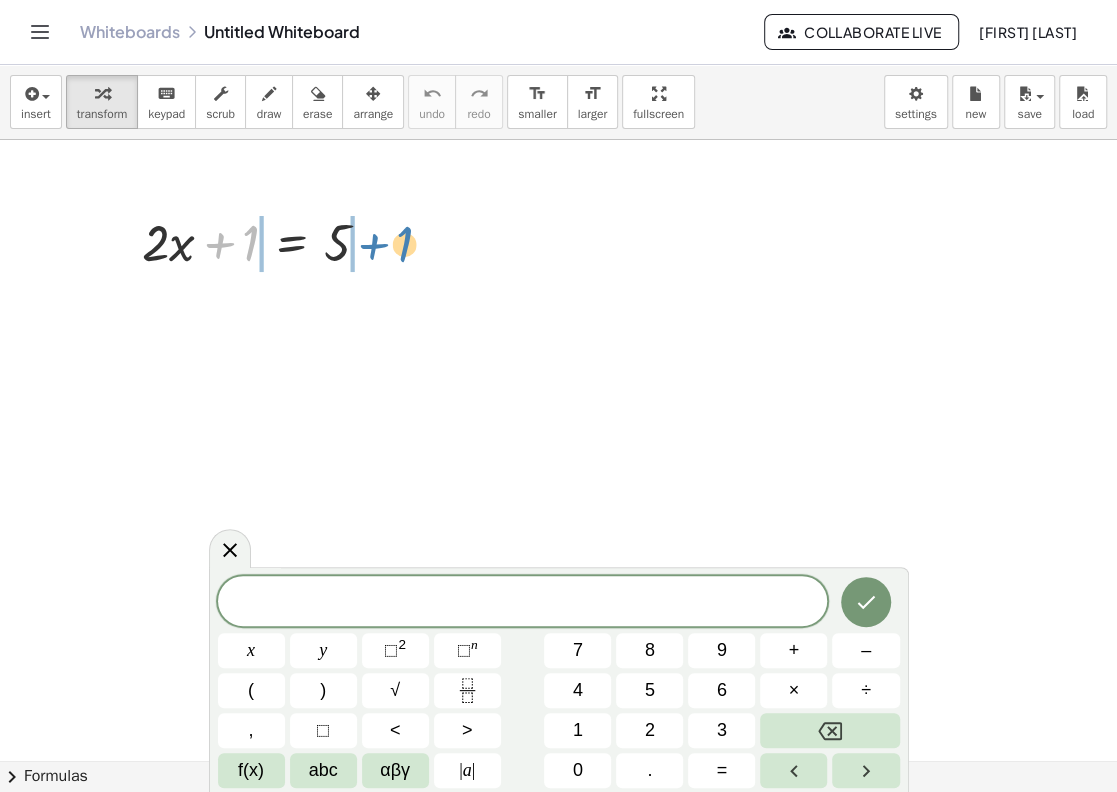 drag, startPoint x: 250, startPoint y: 247, endPoint x: 404, endPoint y: 248, distance: 154.00325 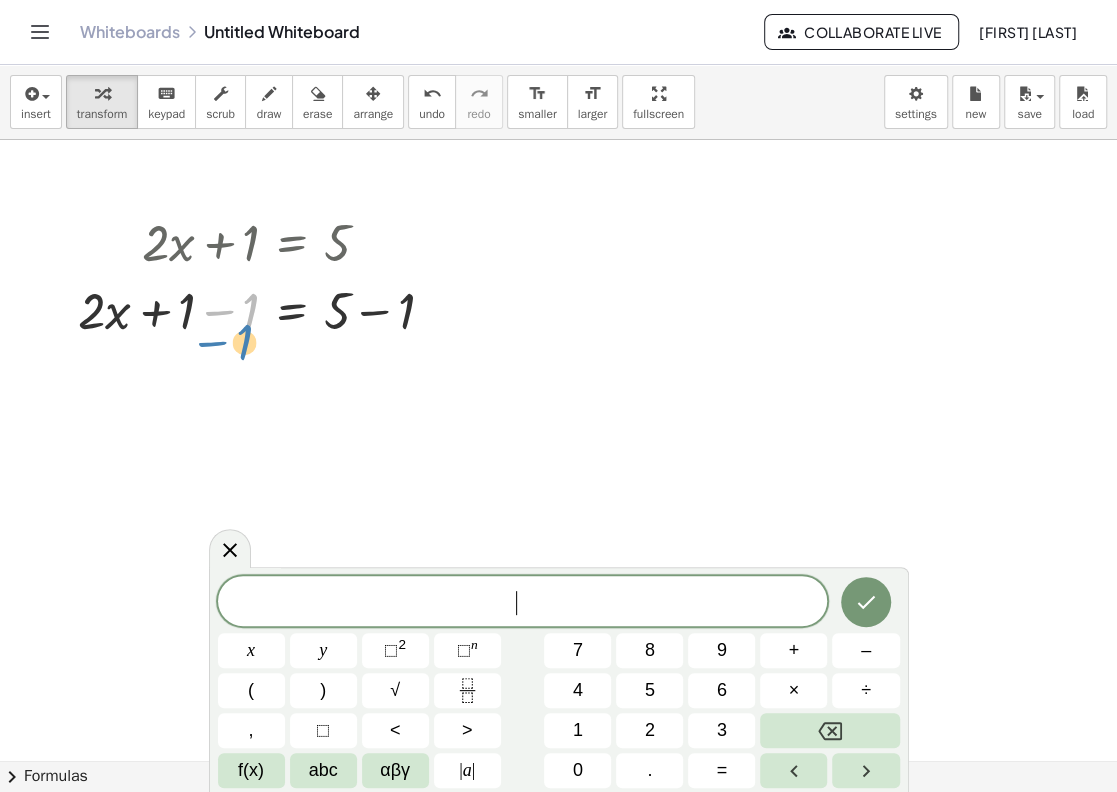 drag, startPoint x: 247, startPoint y: 316, endPoint x: 241, endPoint y: 347, distance: 31.575306 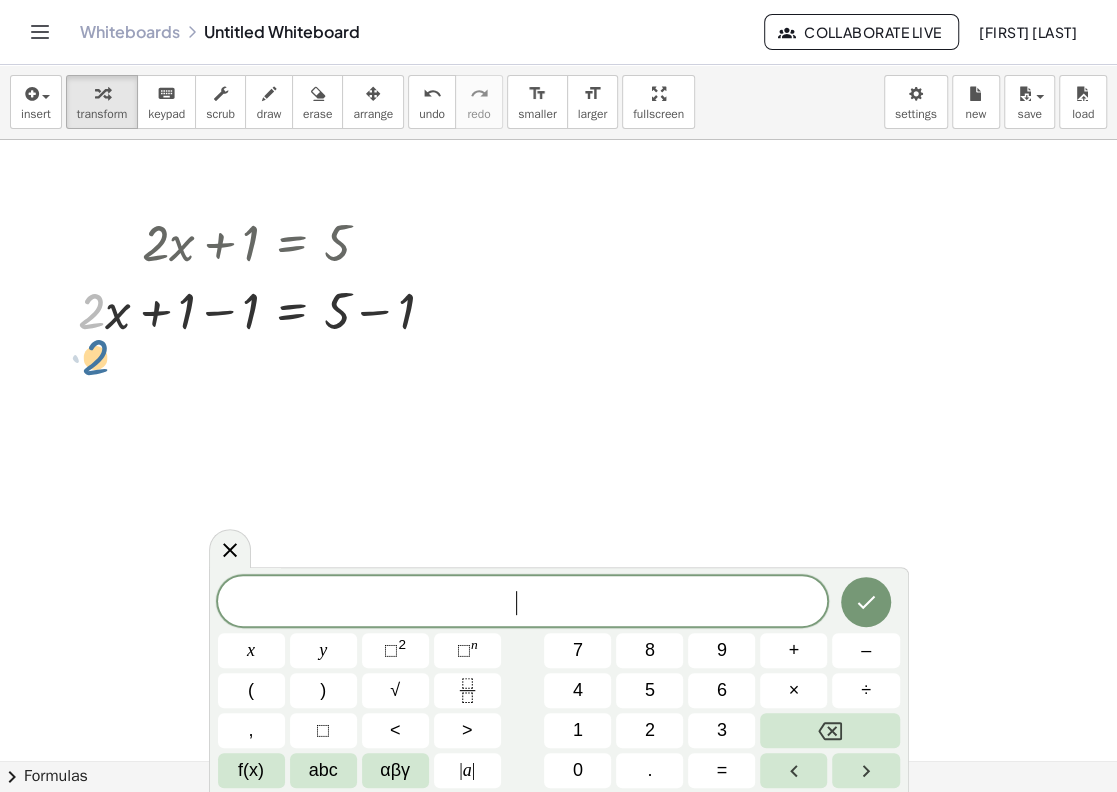 drag, startPoint x: 98, startPoint y: 299, endPoint x: 102, endPoint y: 341, distance: 42.190044 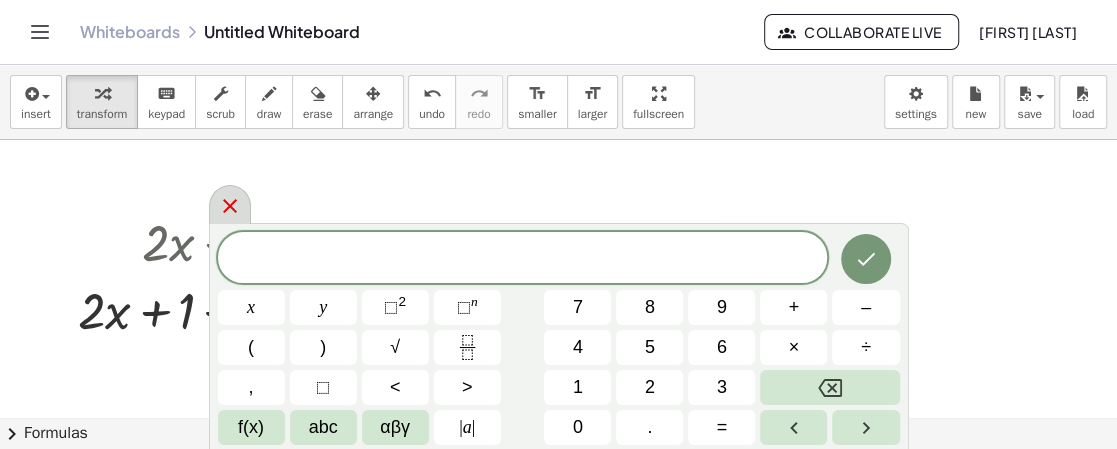 click 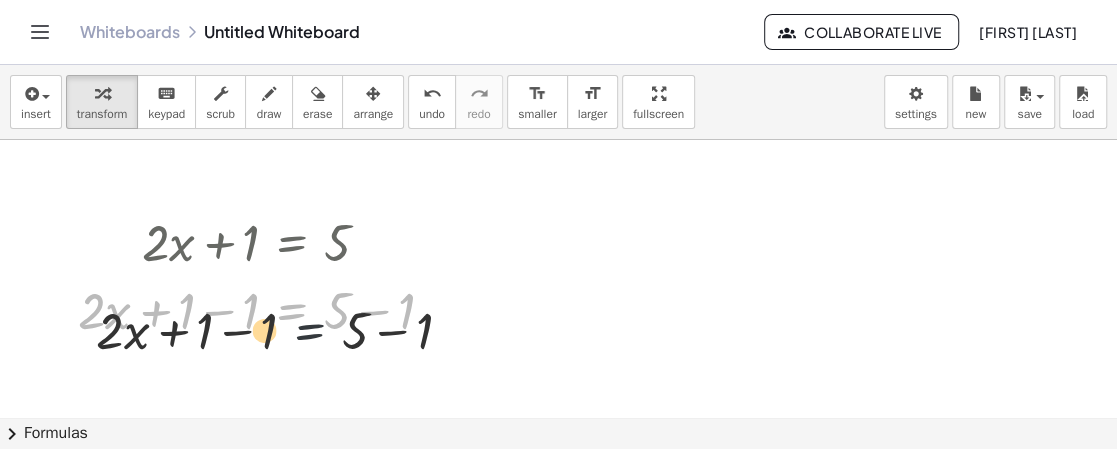drag, startPoint x: 289, startPoint y: 304, endPoint x: 325, endPoint y: 350, distance: 58.412327 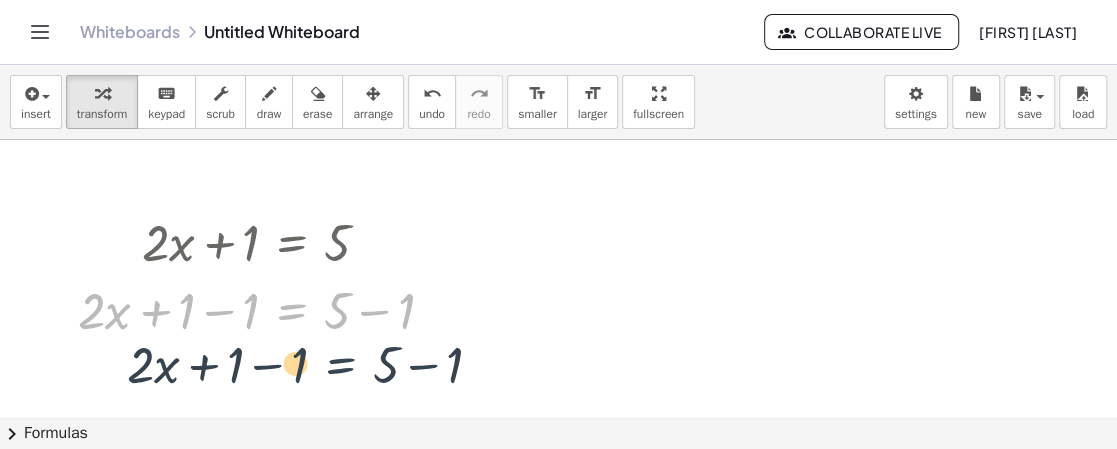 drag, startPoint x: 294, startPoint y: 307, endPoint x: 344, endPoint y: 362, distance: 74.330345 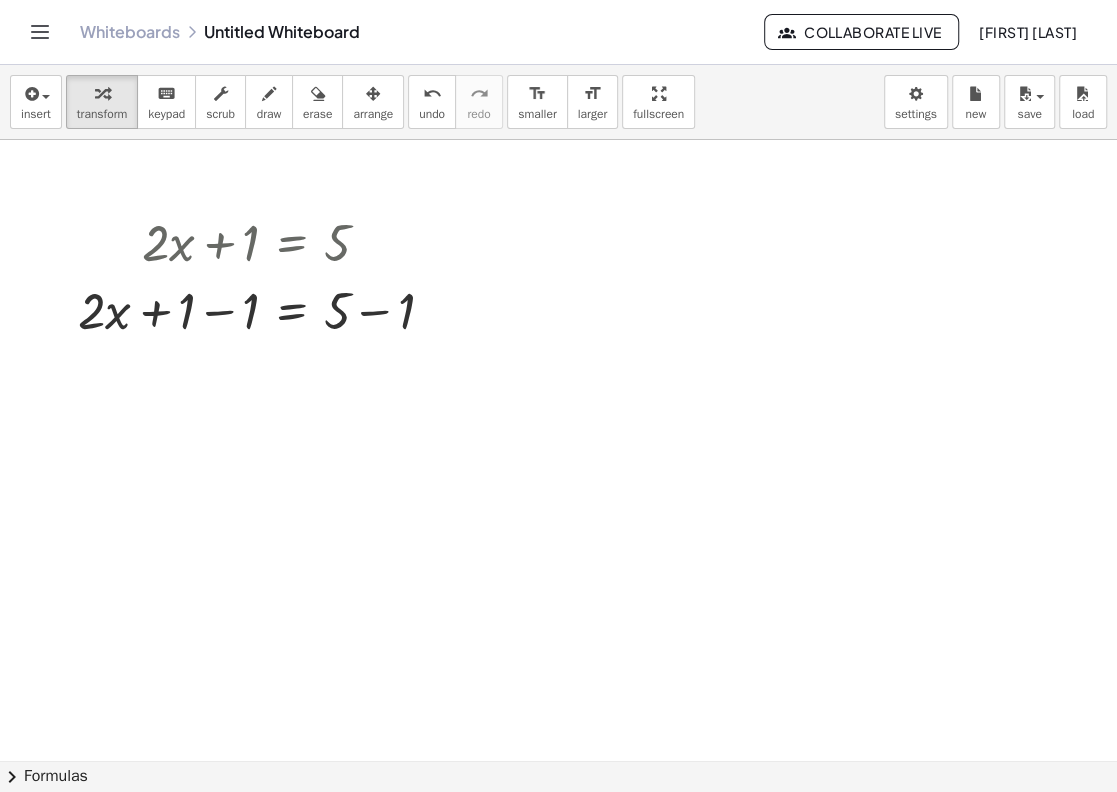 click at bounding box center [558, 826] 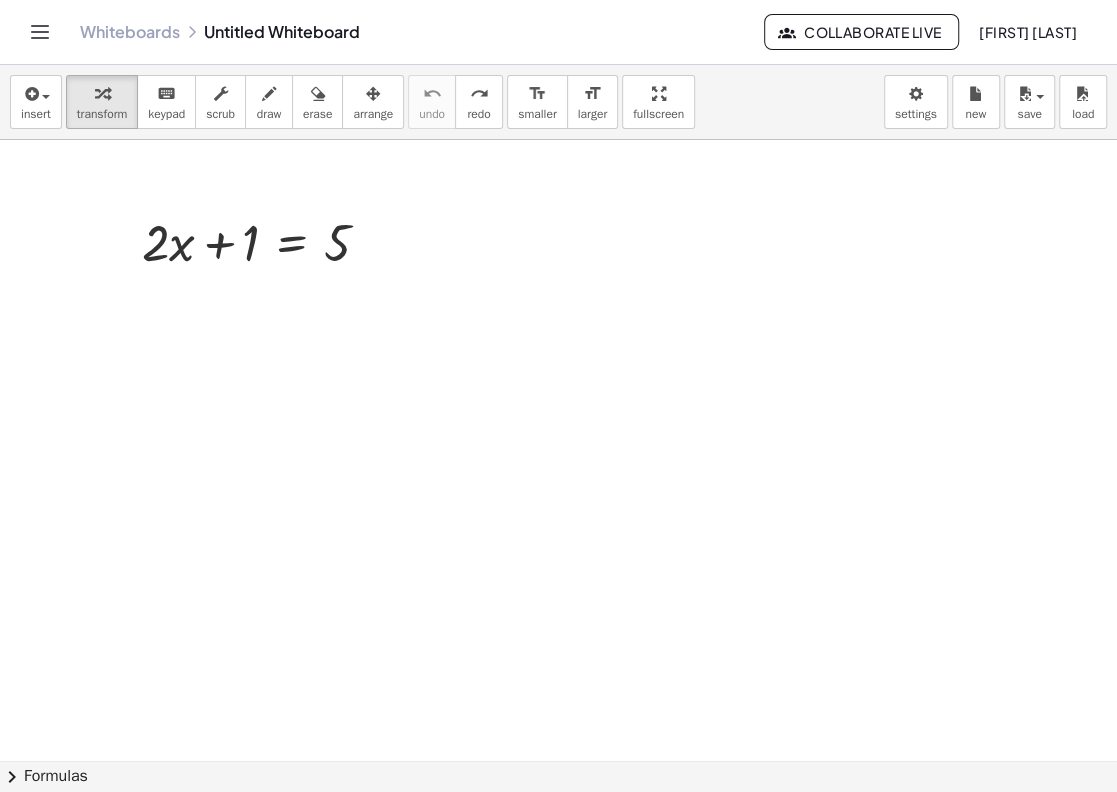 click at bounding box center [558, 826] 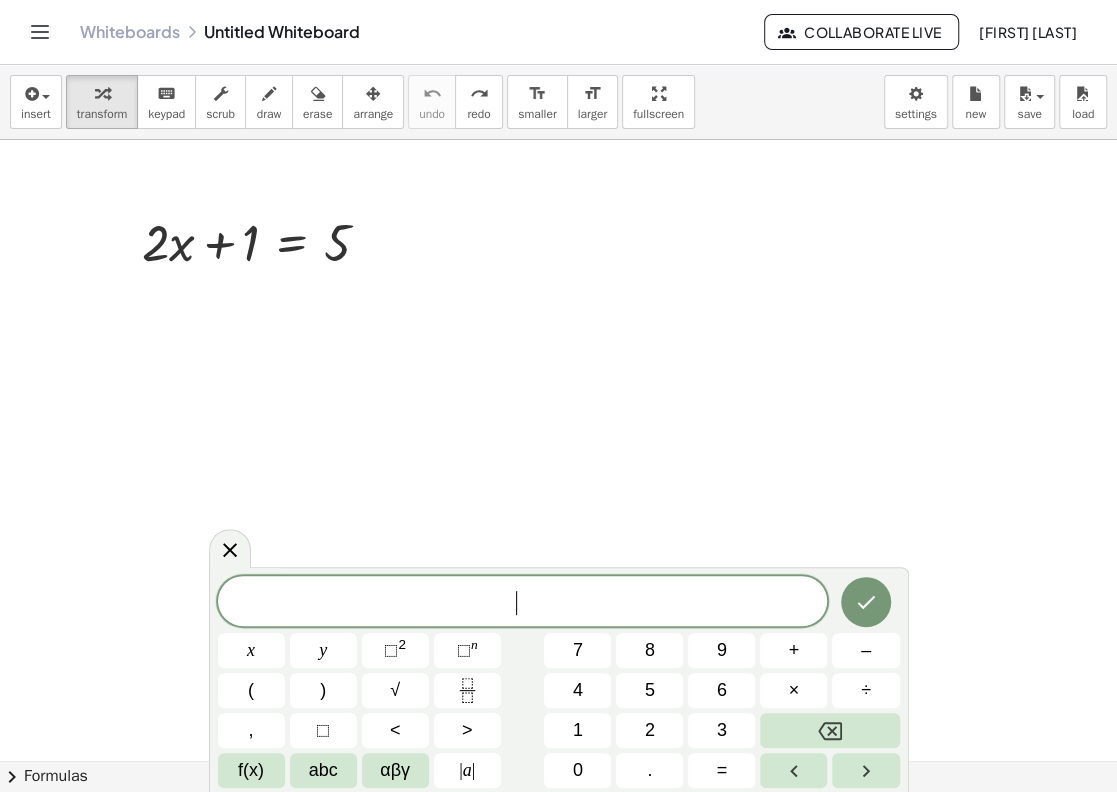 scroll, scrollTop: 17, scrollLeft: 0, axis: vertical 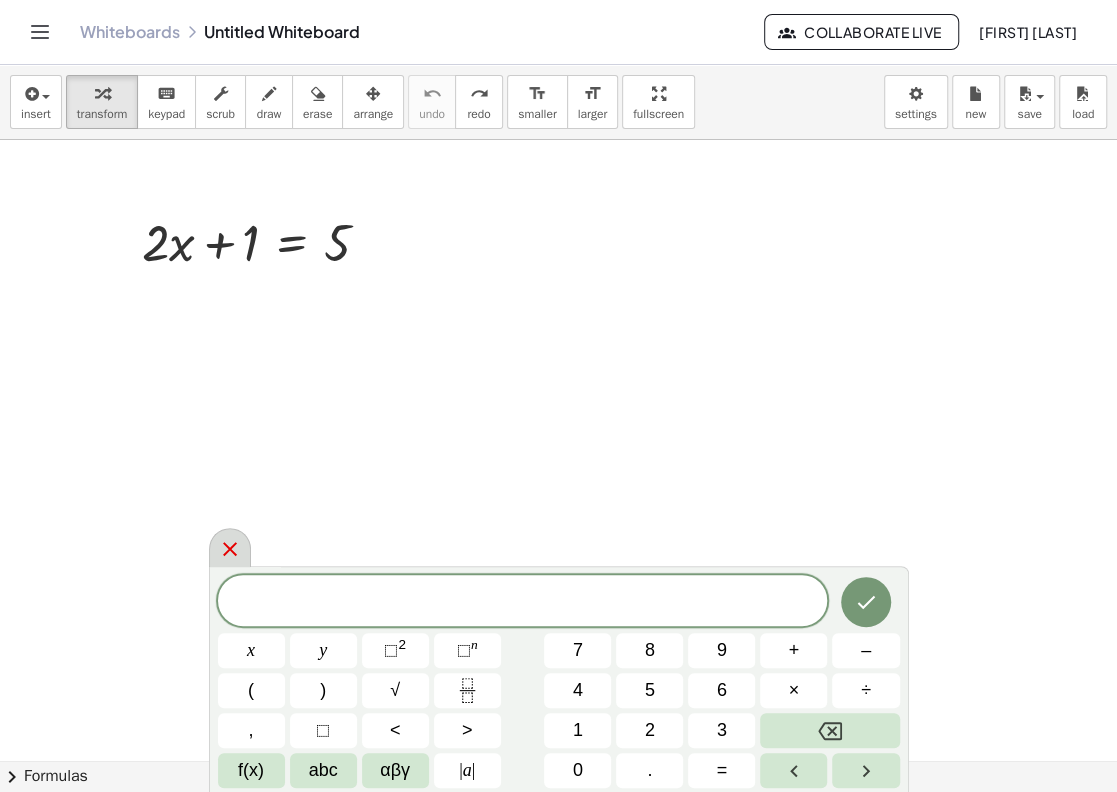 click 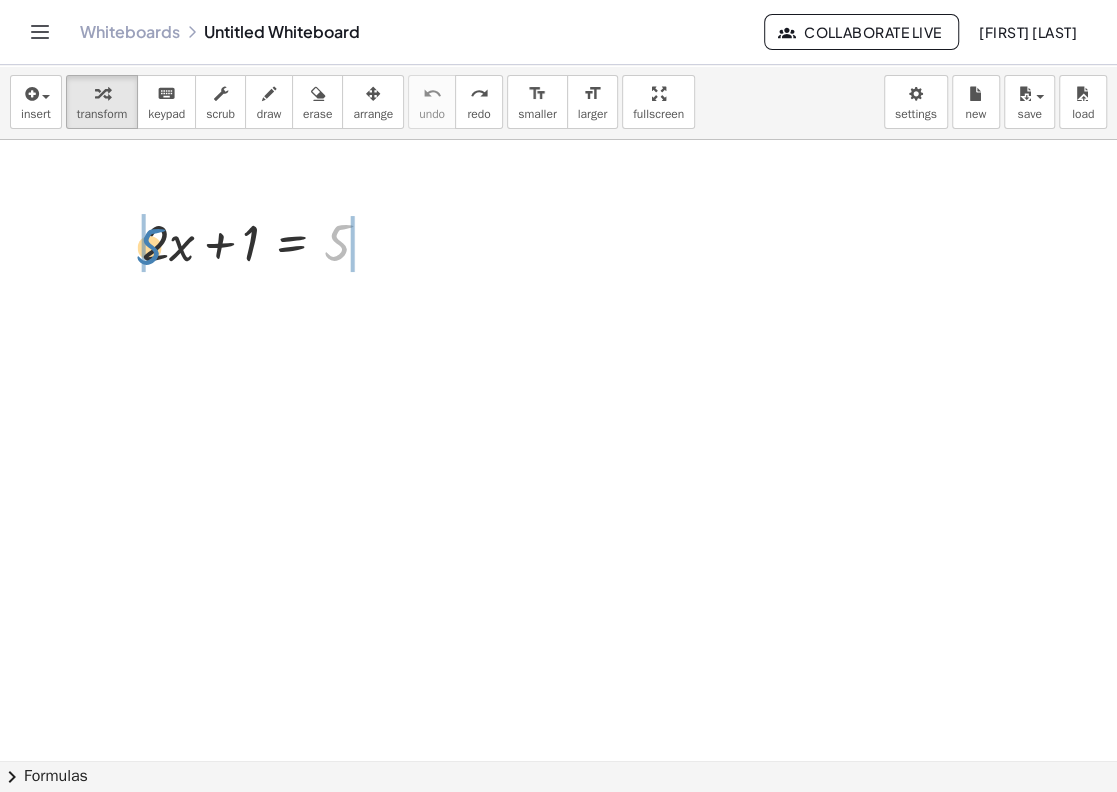 drag, startPoint x: 331, startPoint y: 242, endPoint x: 143, endPoint y: 246, distance: 188.04254 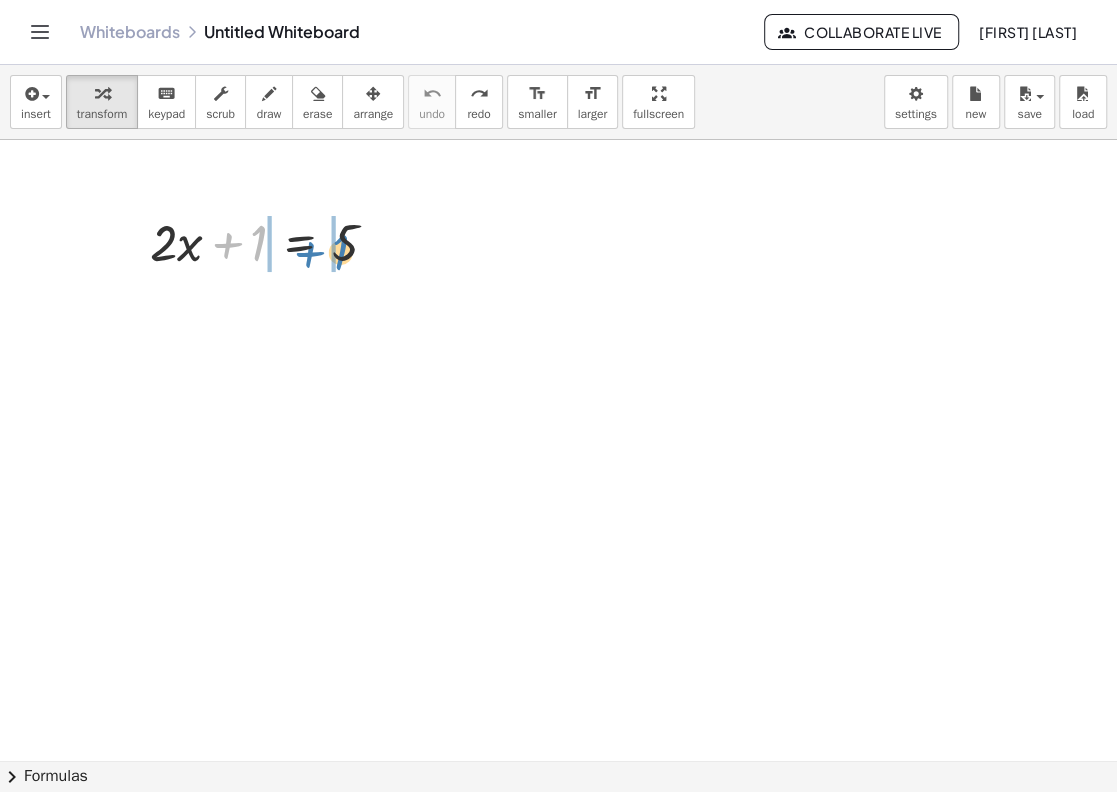 drag, startPoint x: 259, startPoint y: 239, endPoint x: 341, endPoint y: 248, distance: 82.492424 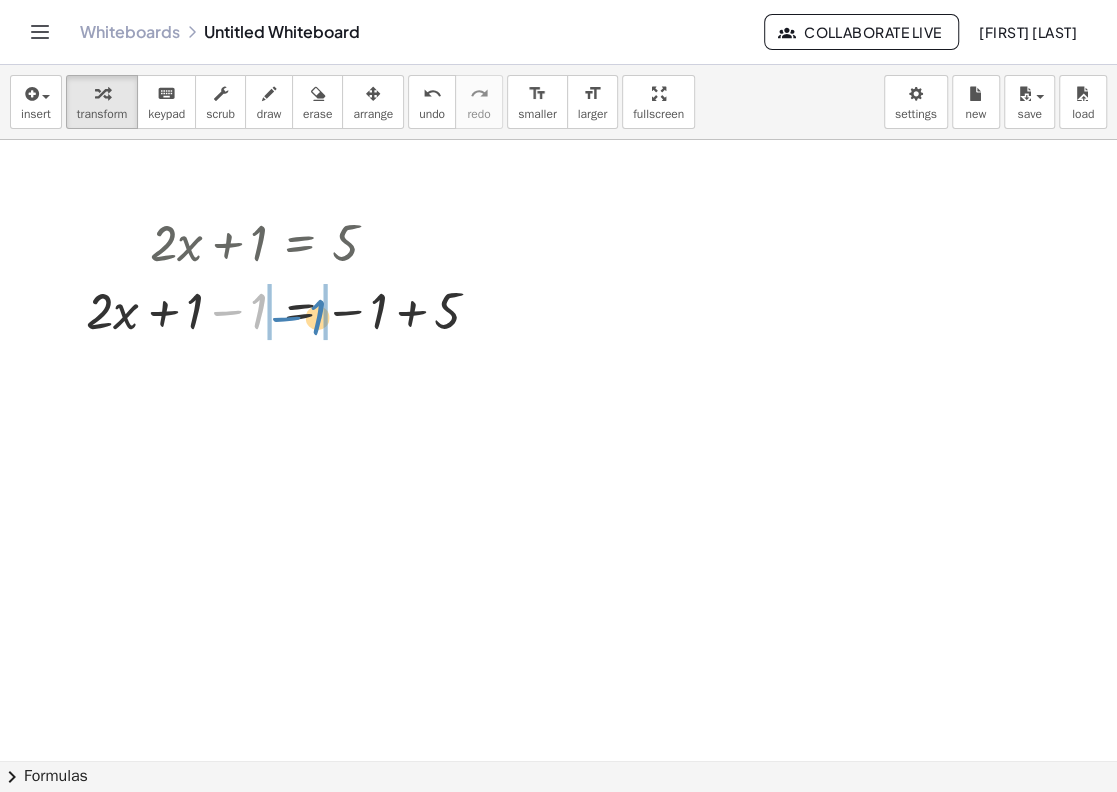 drag, startPoint x: 258, startPoint y: 321, endPoint x: 317, endPoint y: 327, distance: 59.3043 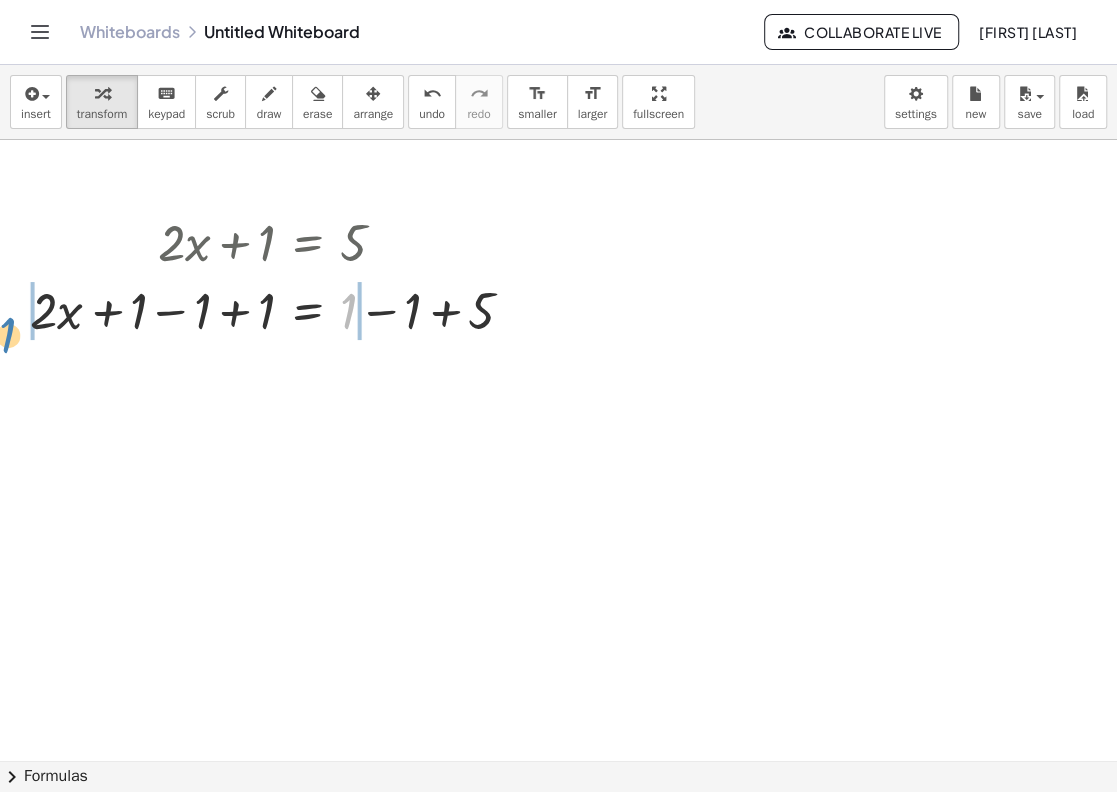 drag, startPoint x: 351, startPoint y: 307, endPoint x: 10, endPoint y: 331, distance: 341.84354 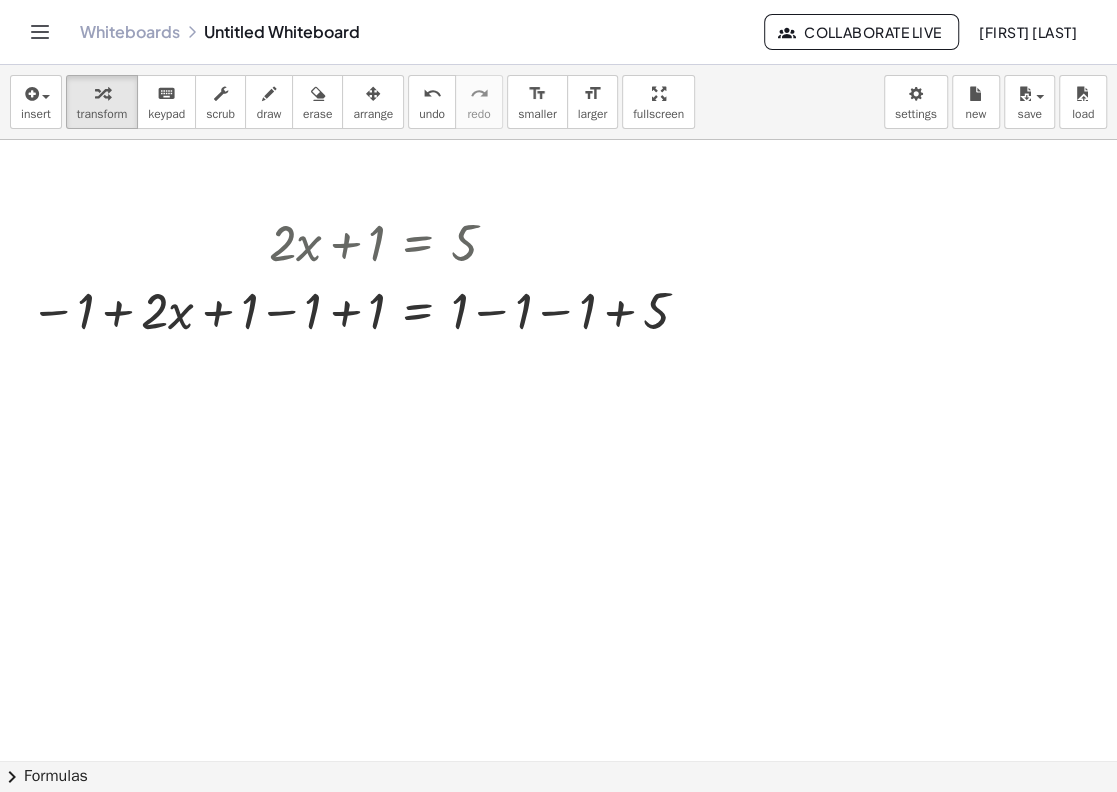 click at bounding box center [558, 826] 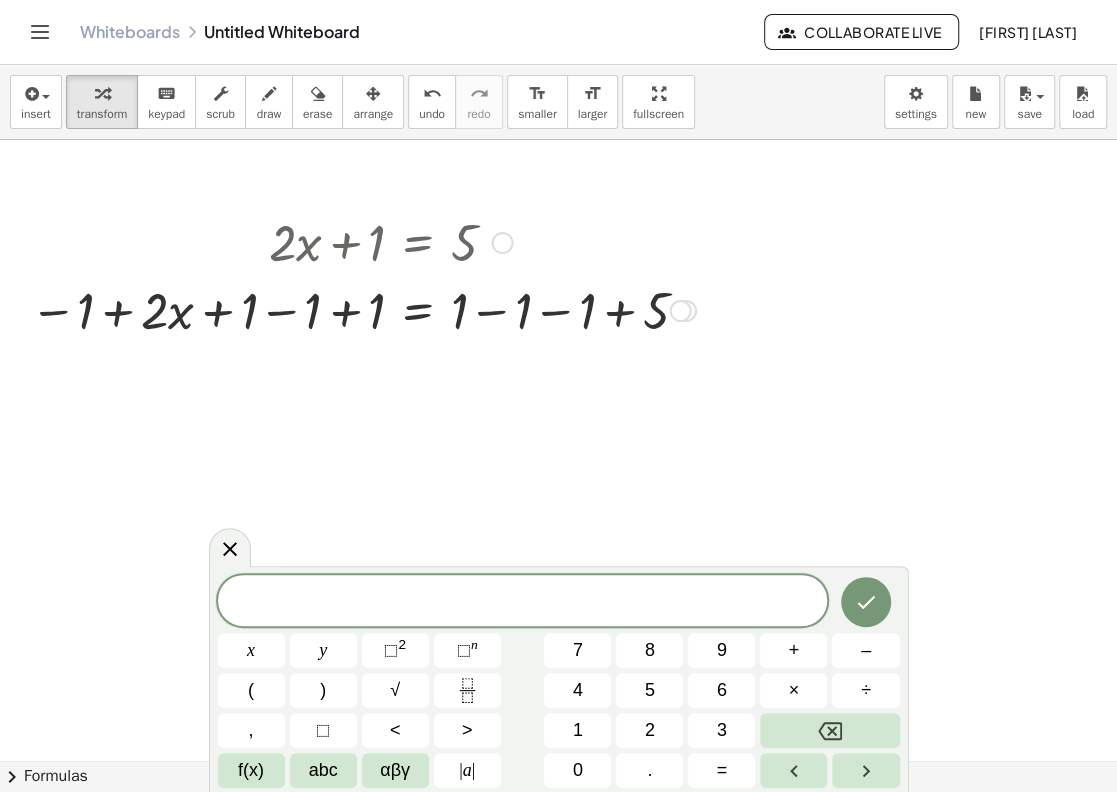 click at bounding box center [363, 241] 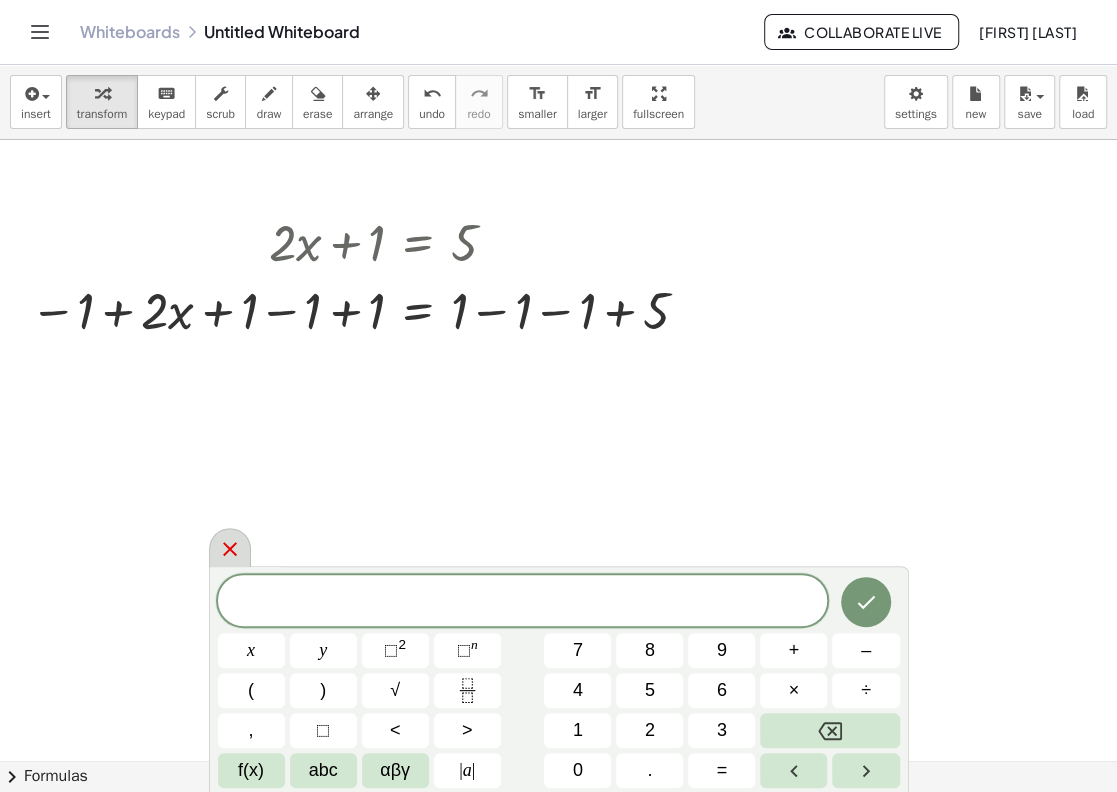 click 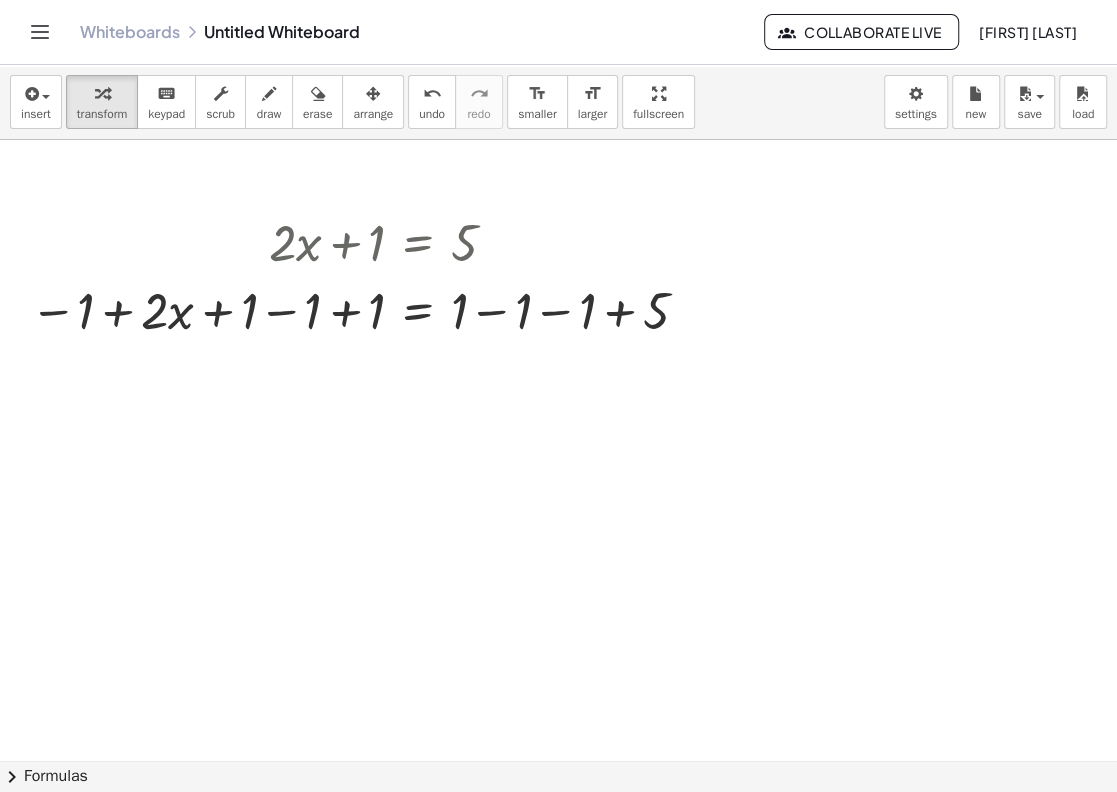 click at bounding box center [558, 826] 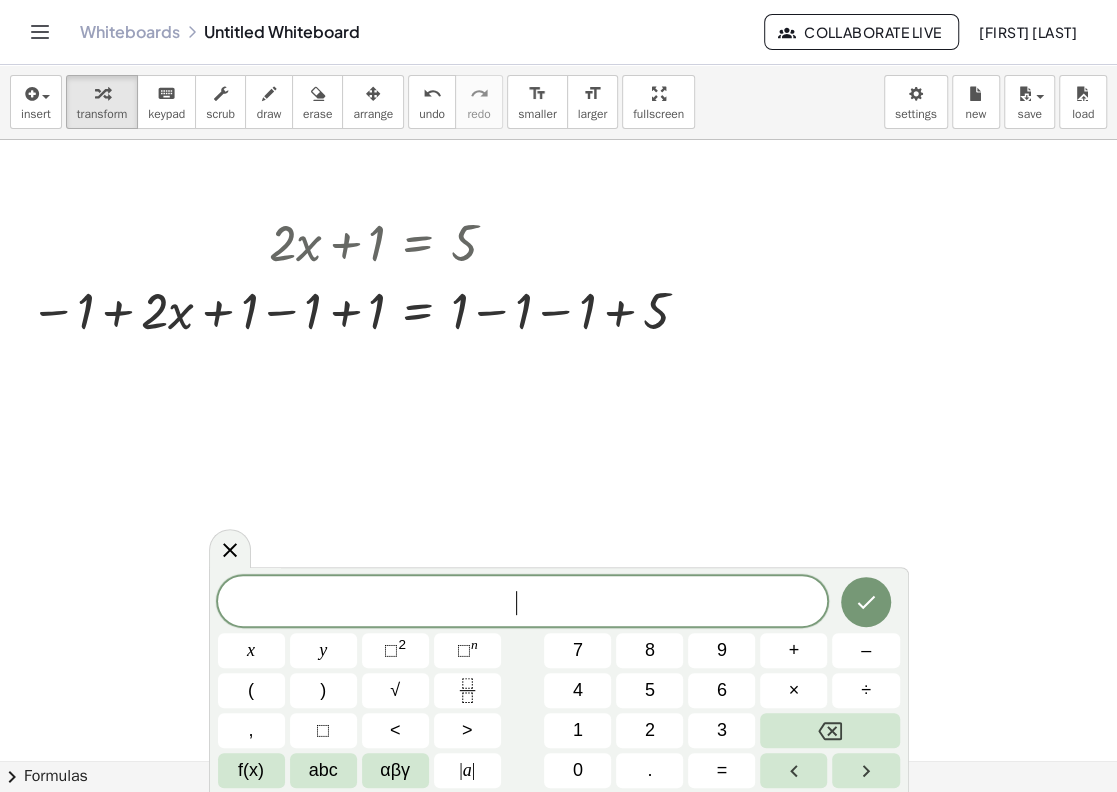 click at bounding box center (558, 826) 